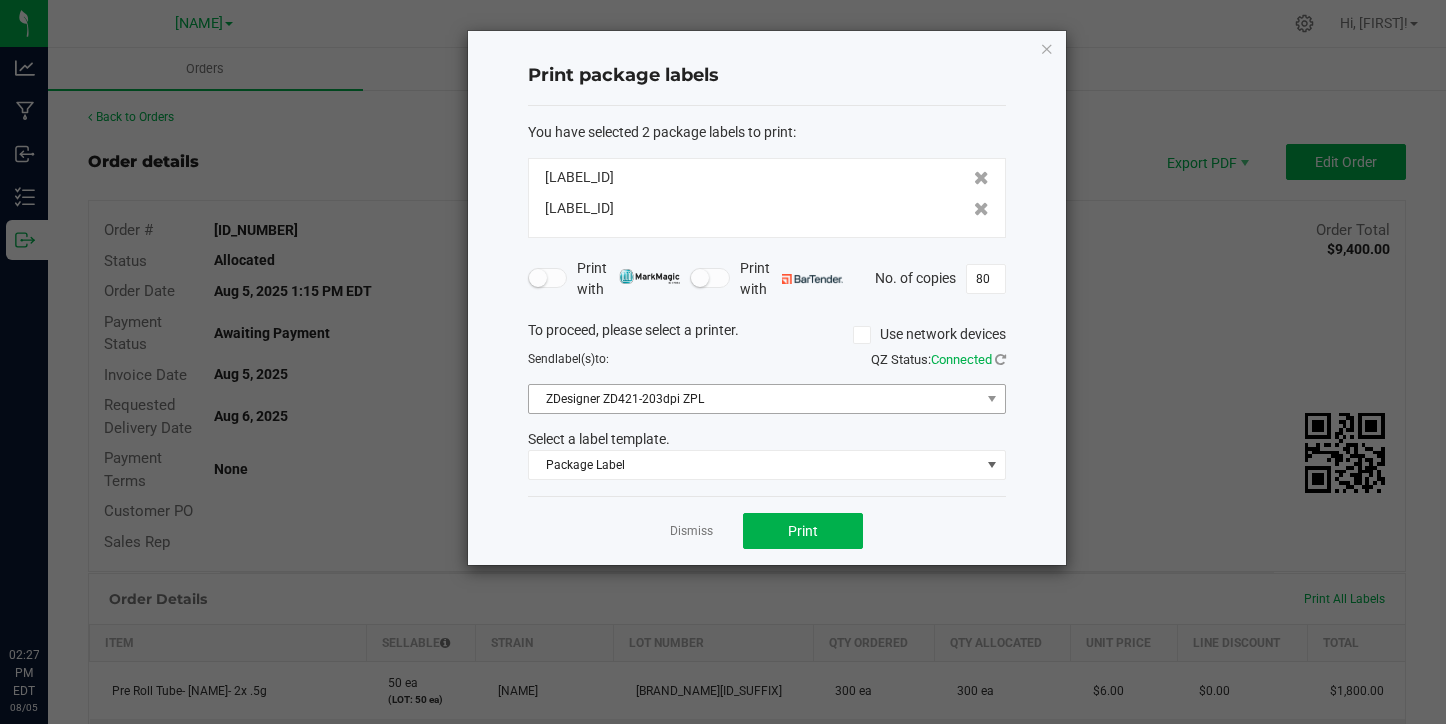scroll, scrollTop: 0, scrollLeft: 0, axis: both 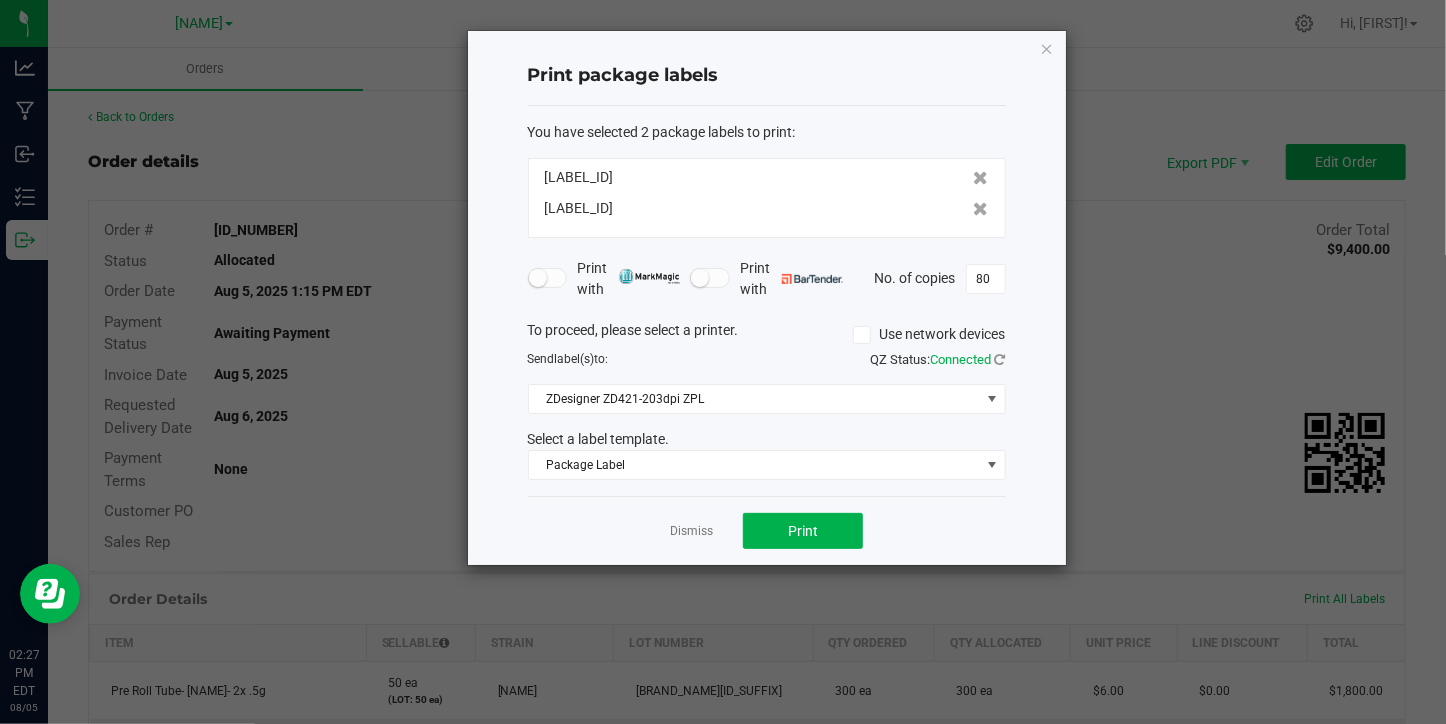 click on "Print package labels  You have selected 2 package labels to print  :   [LABEL_ID]   [LABEL_ID]   Print with   Print with   No. of copies  80  To proceed, please select a printer.   Use network devices  Send  label(s)  to:  QZ Status:   Connected  ZDesigner ZD421-203dpi ZPL  Select a label template.  Package Label  Dismiss   Print" 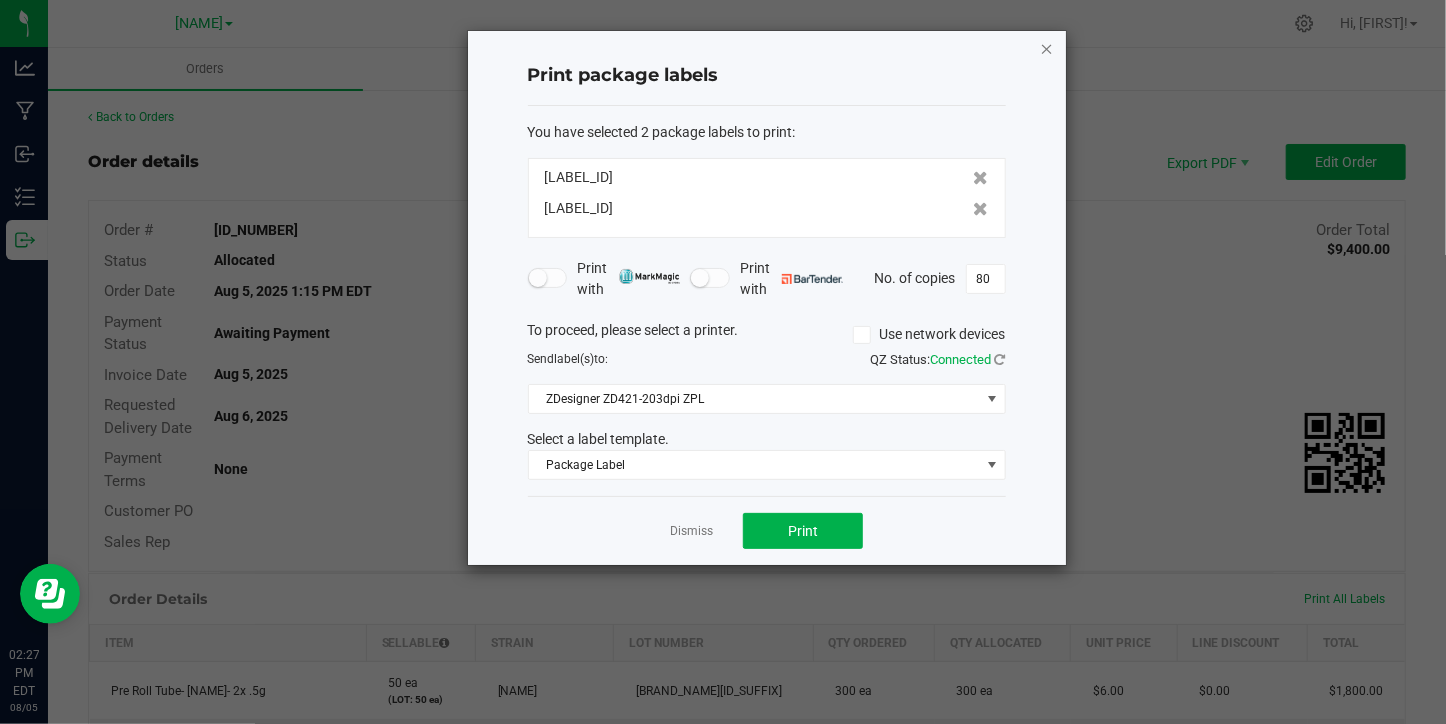 click 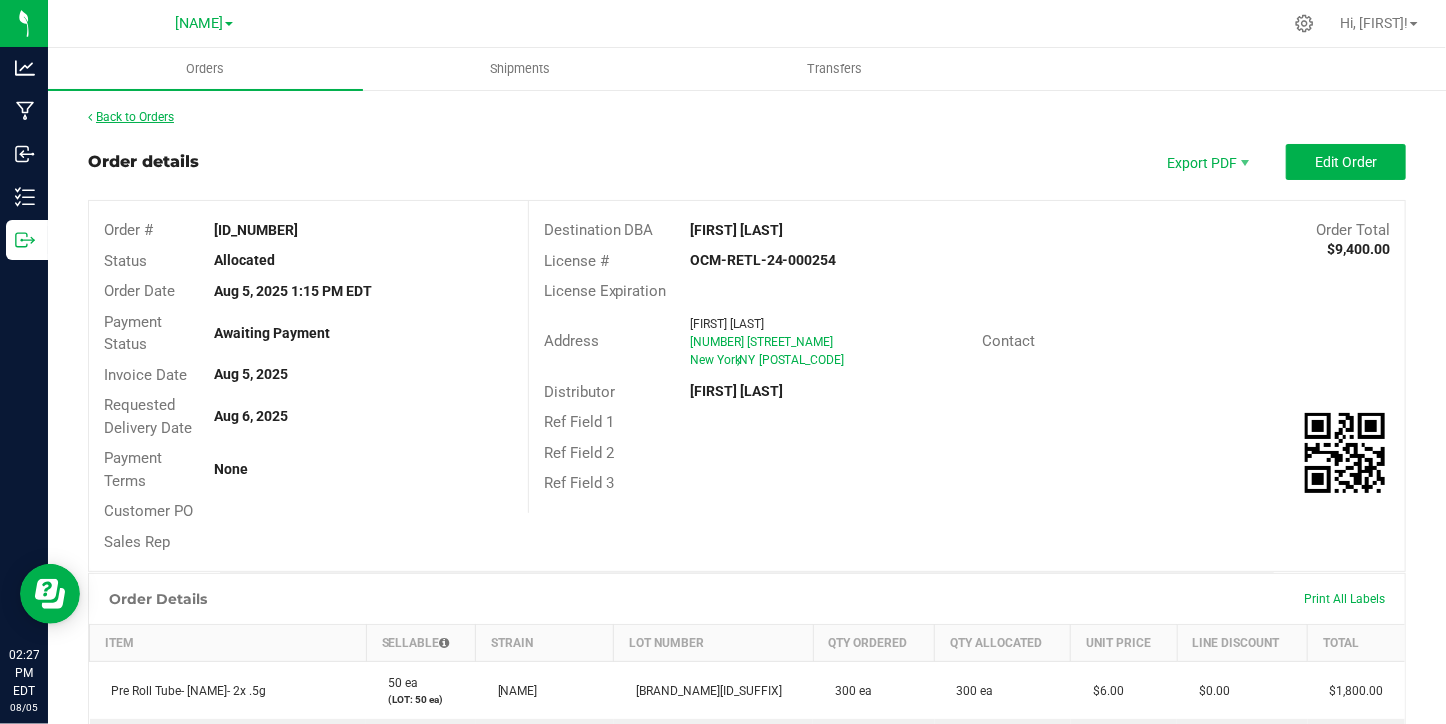 click on "Back to Orders" at bounding box center (131, 117) 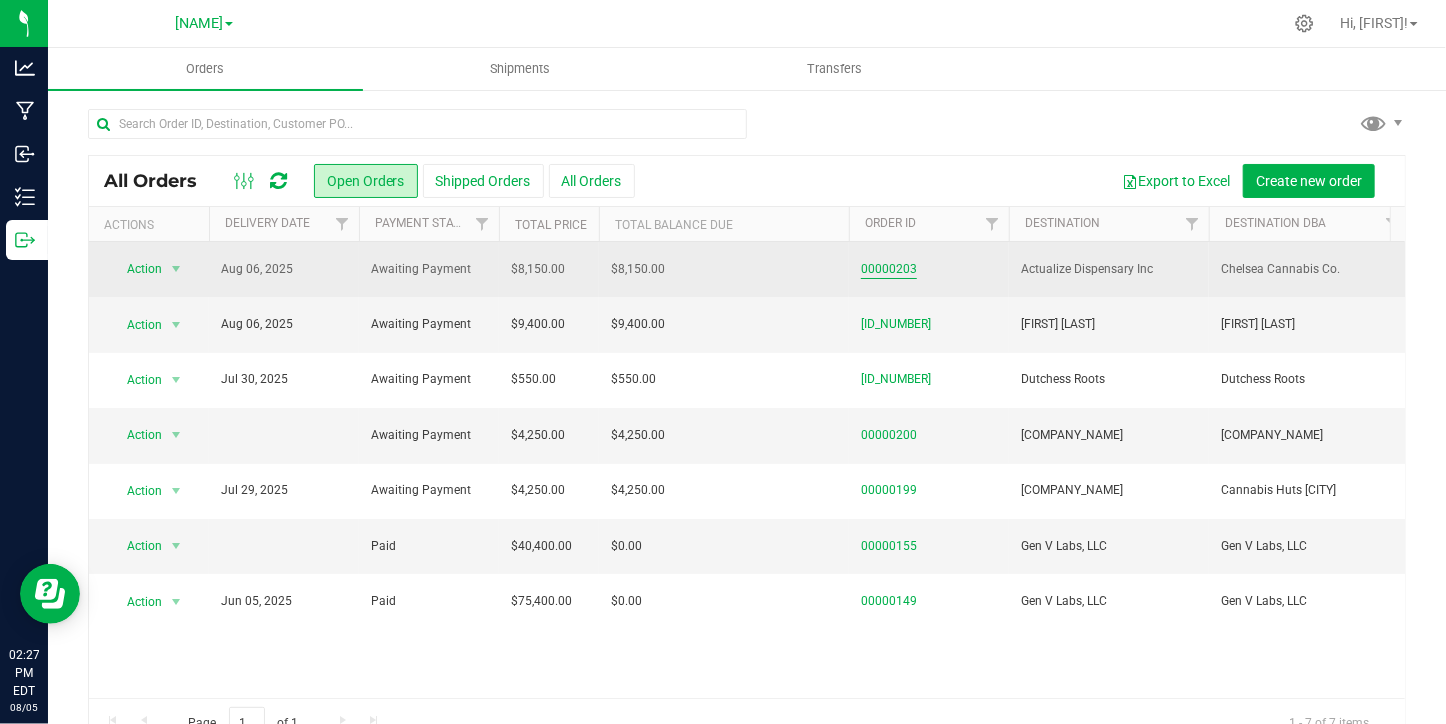 click on "00000203" at bounding box center (889, 269) 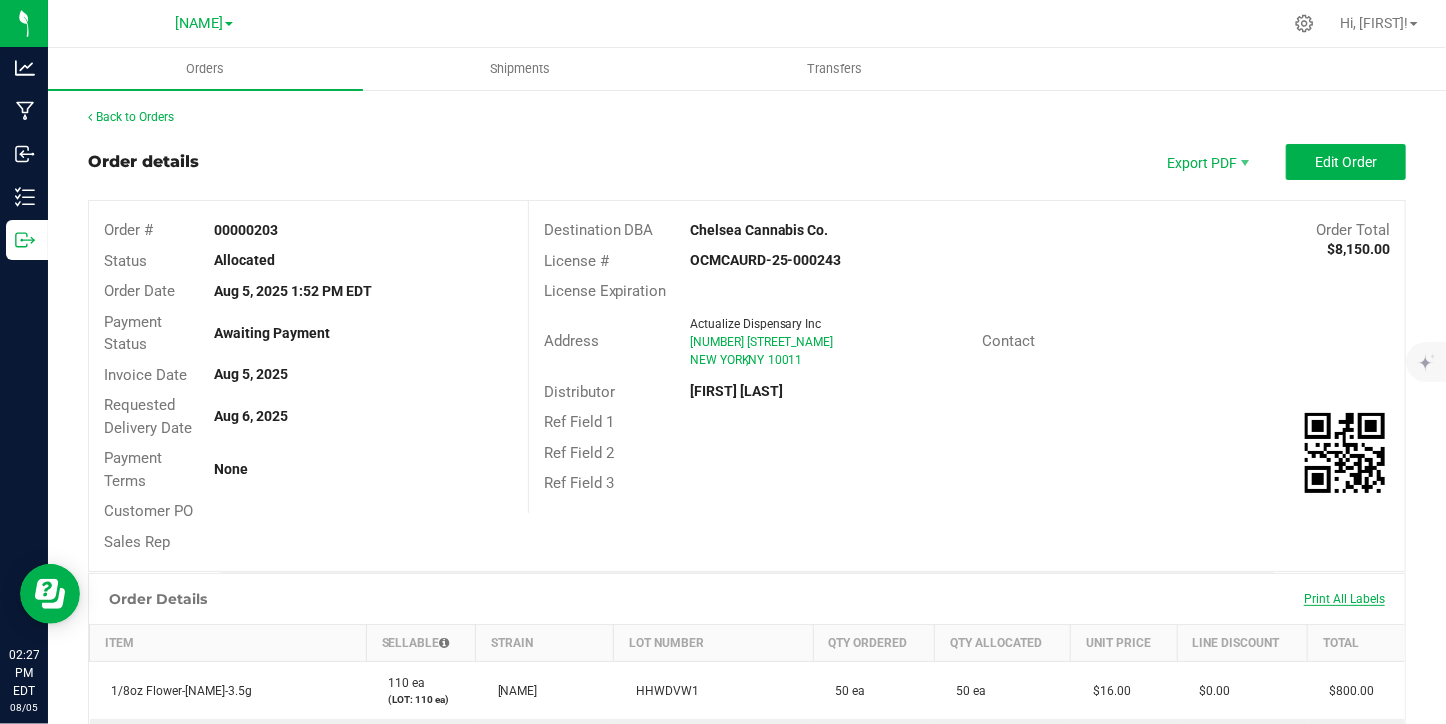 click on "Print All Labels" at bounding box center [1344, 599] 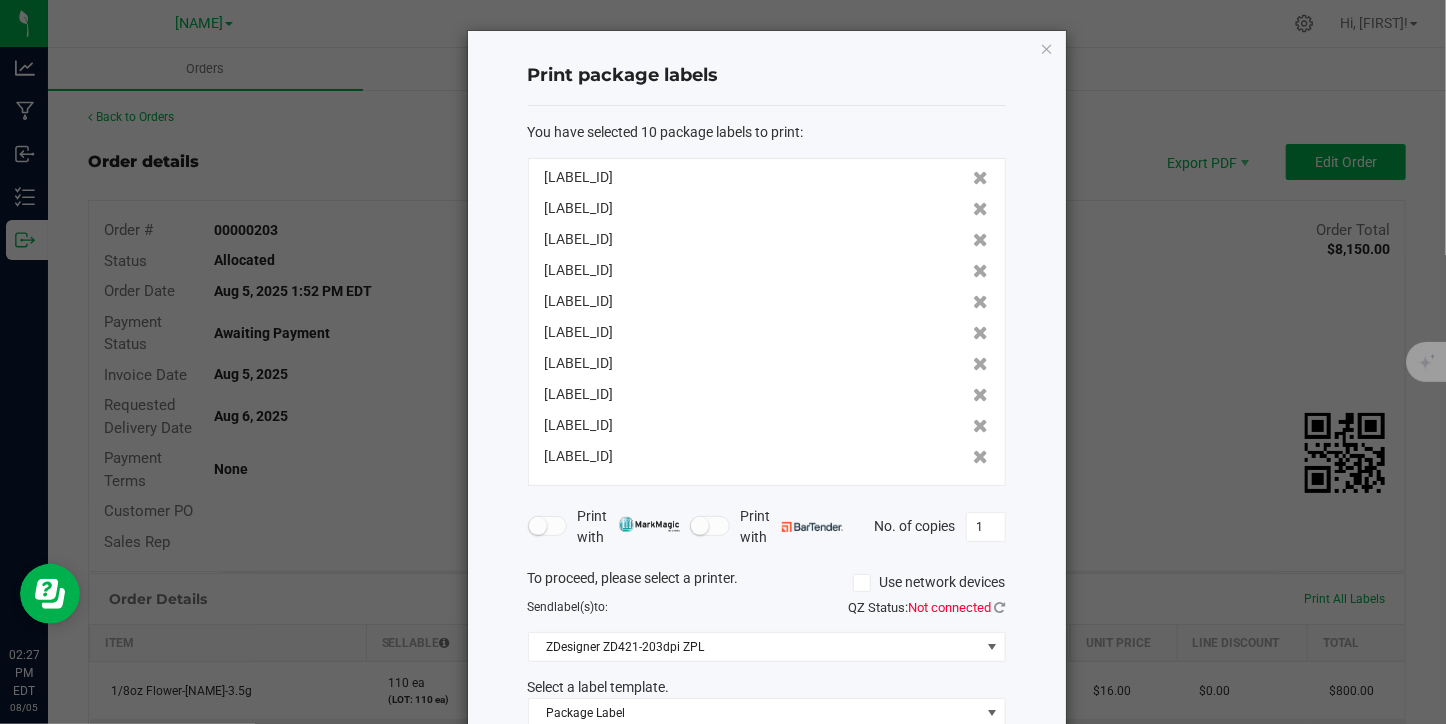 scroll, scrollTop: 118, scrollLeft: 0, axis: vertical 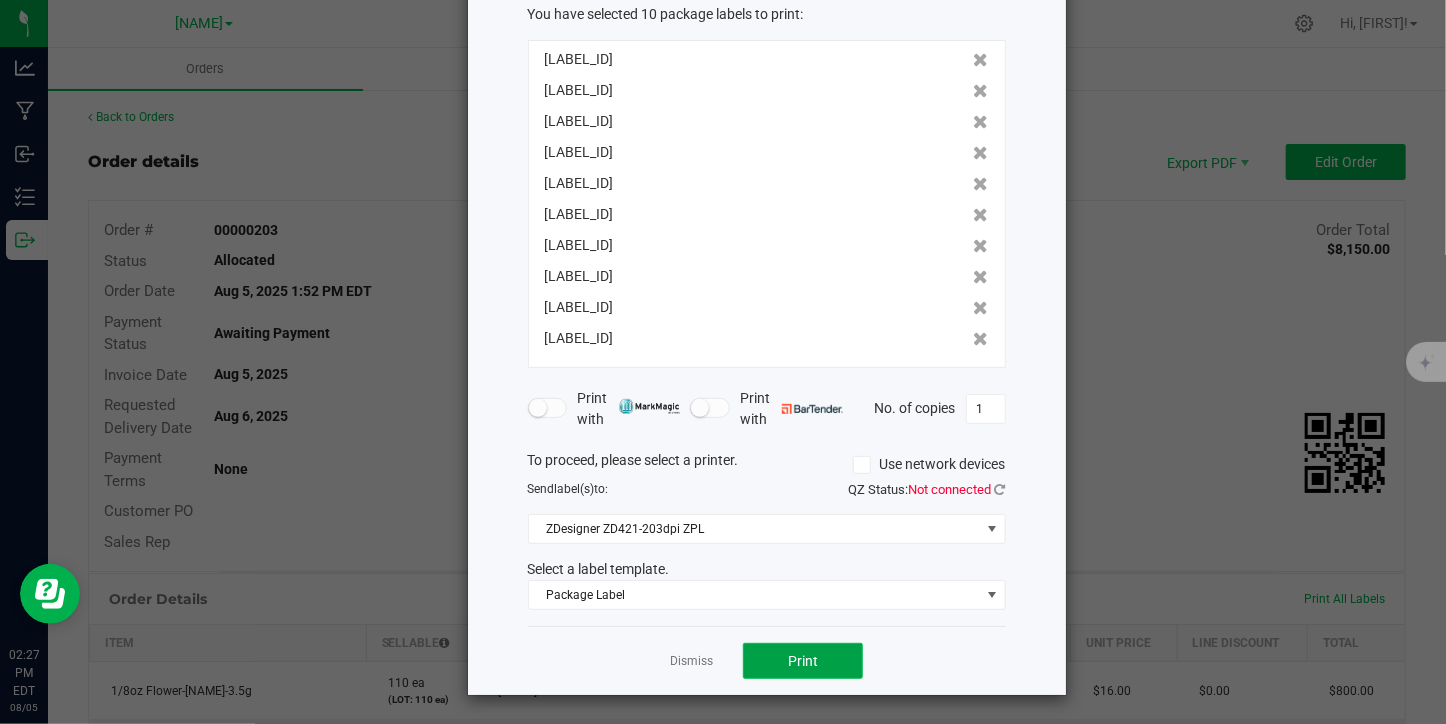 click on "Print" 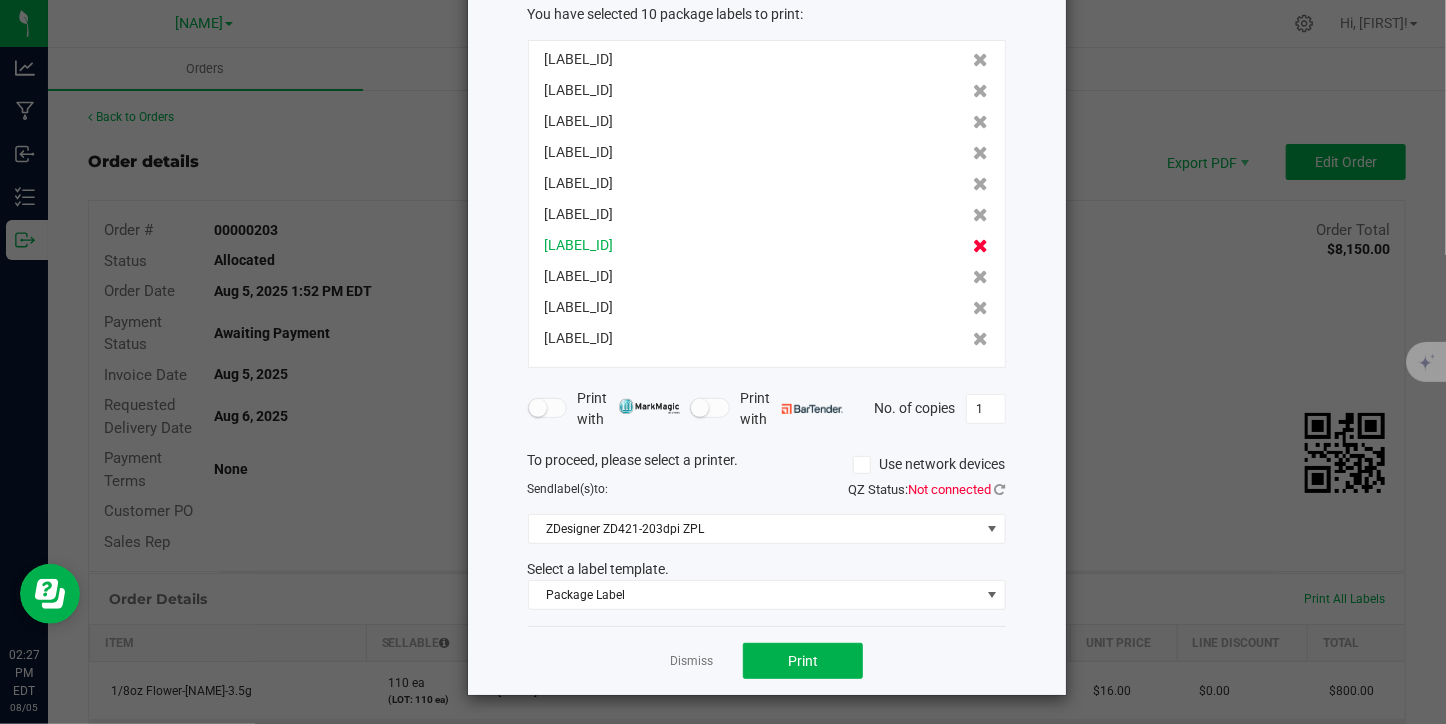 click 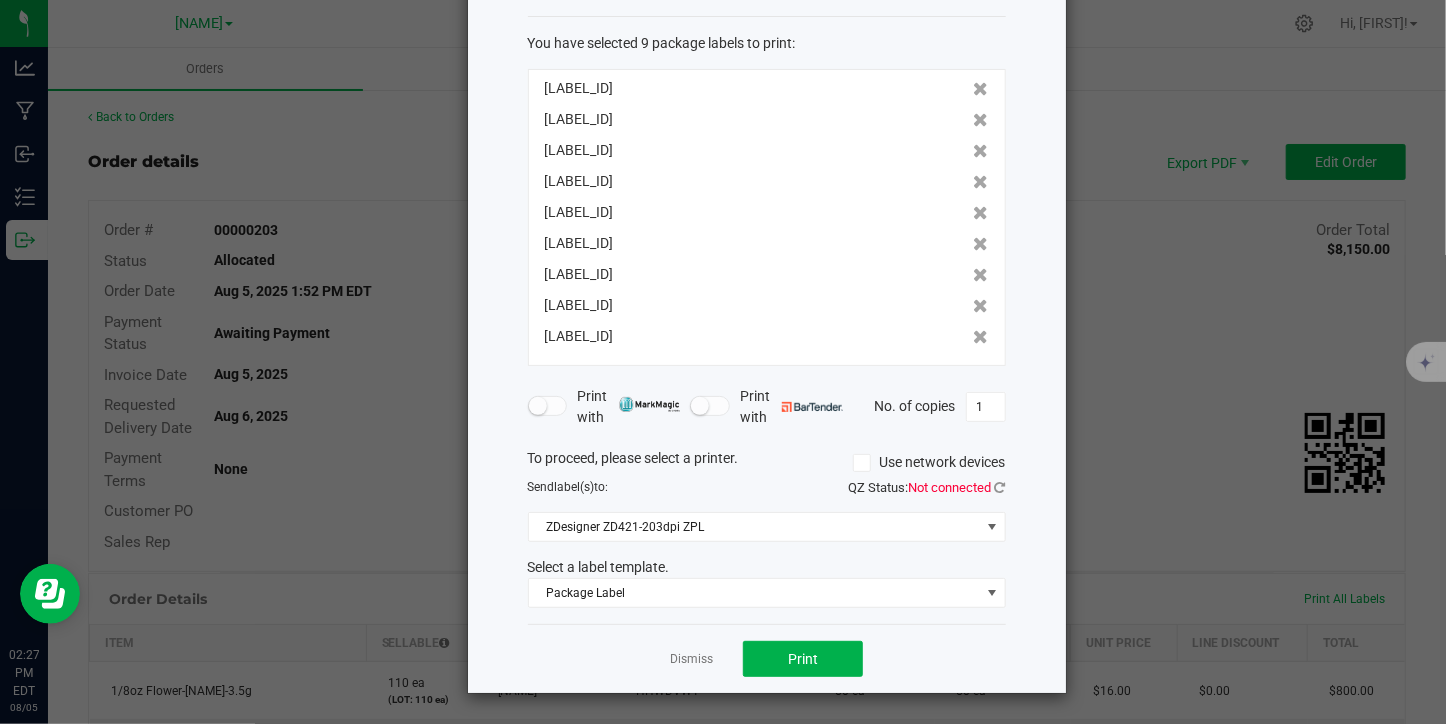 scroll, scrollTop: 87, scrollLeft: 0, axis: vertical 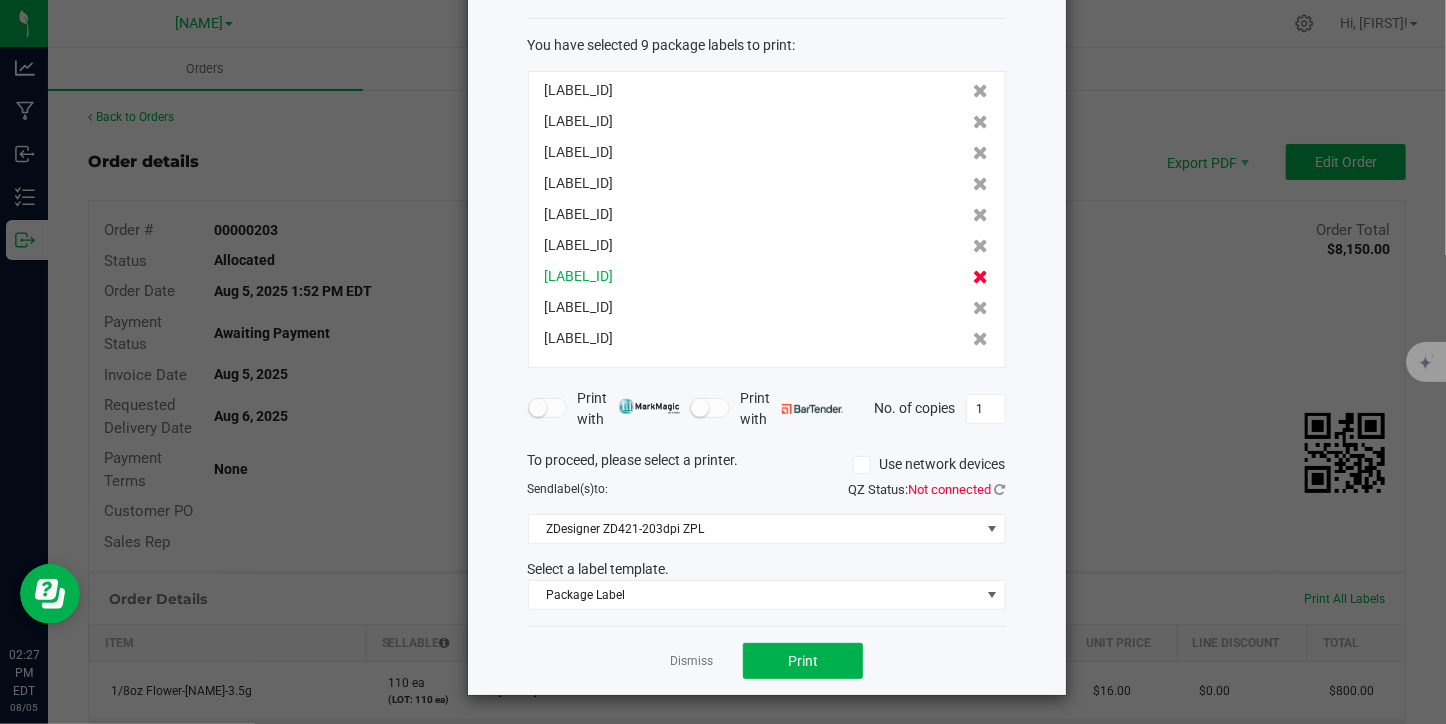 click 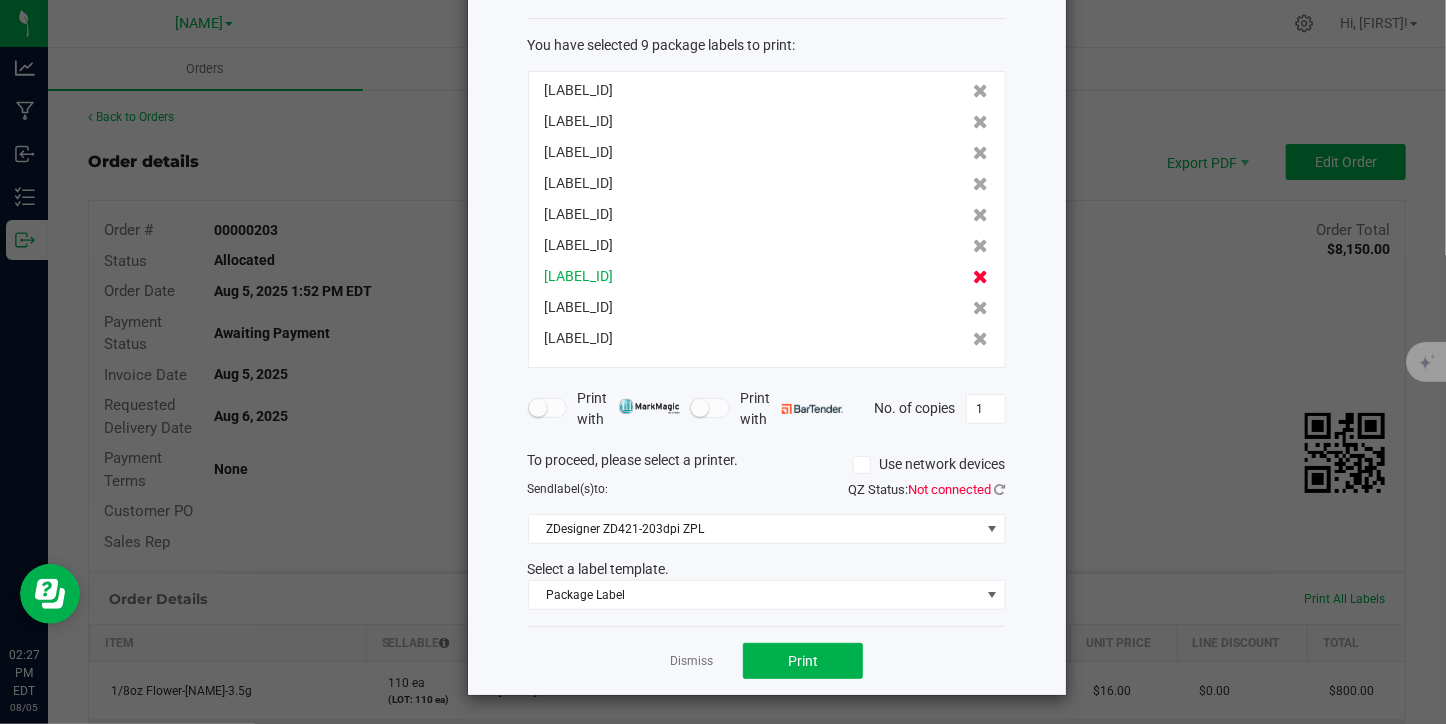 scroll, scrollTop: 56, scrollLeft: 0, axis: vertical 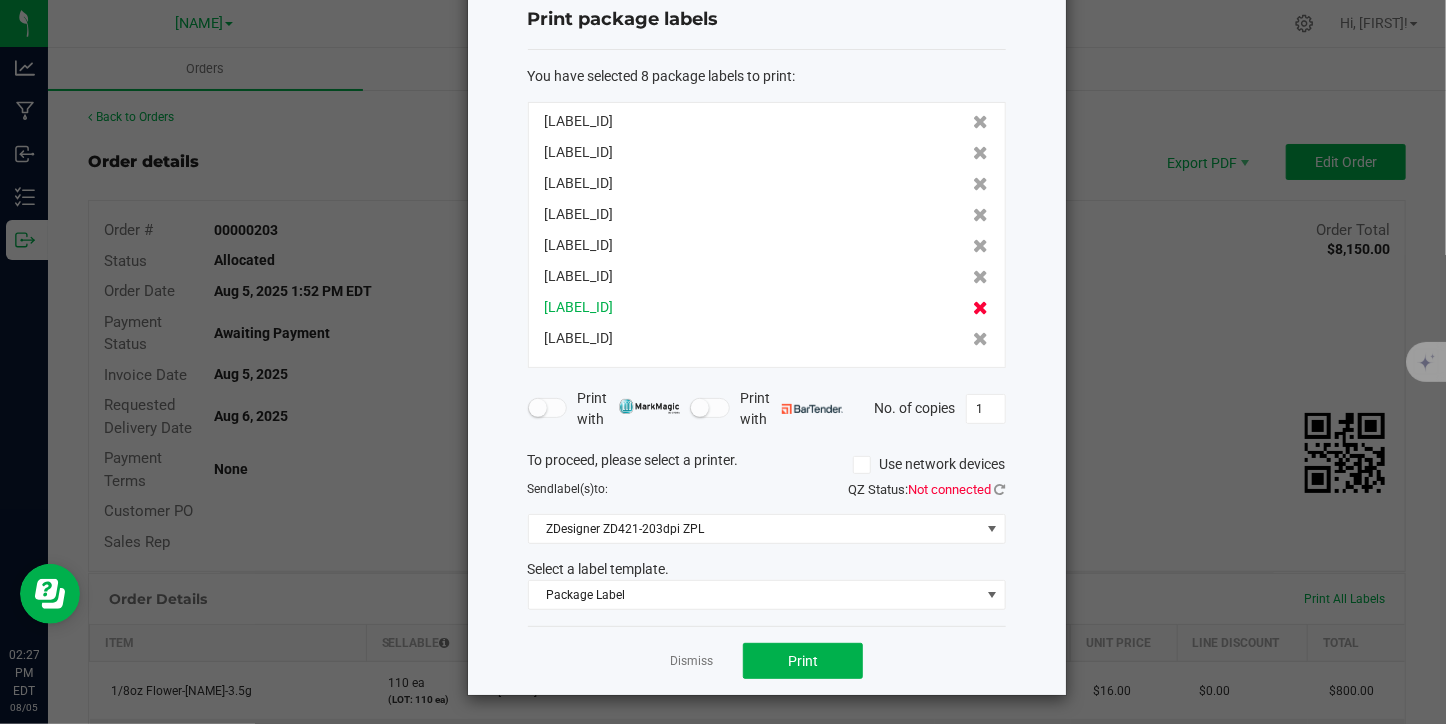 click 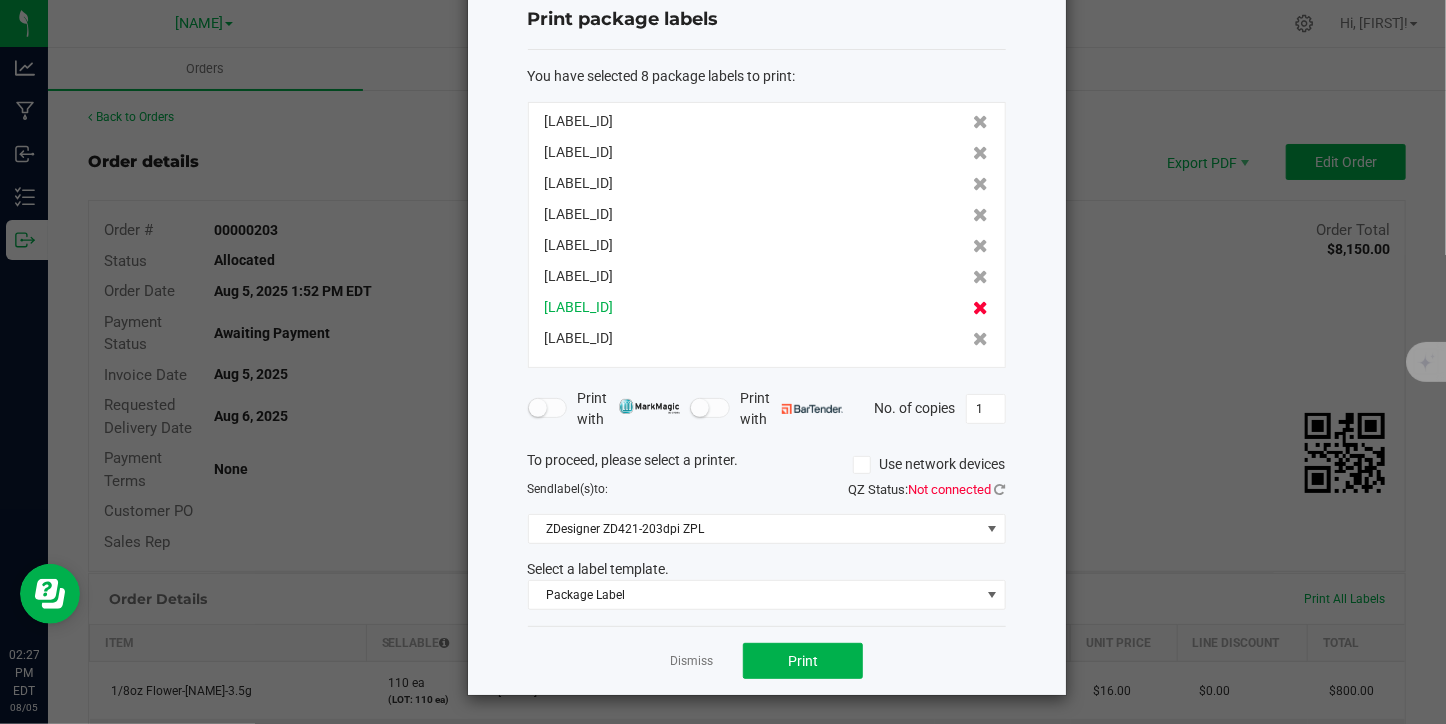 scroll, scrollTop: 25, scrollLeft: 0, axis: vertical 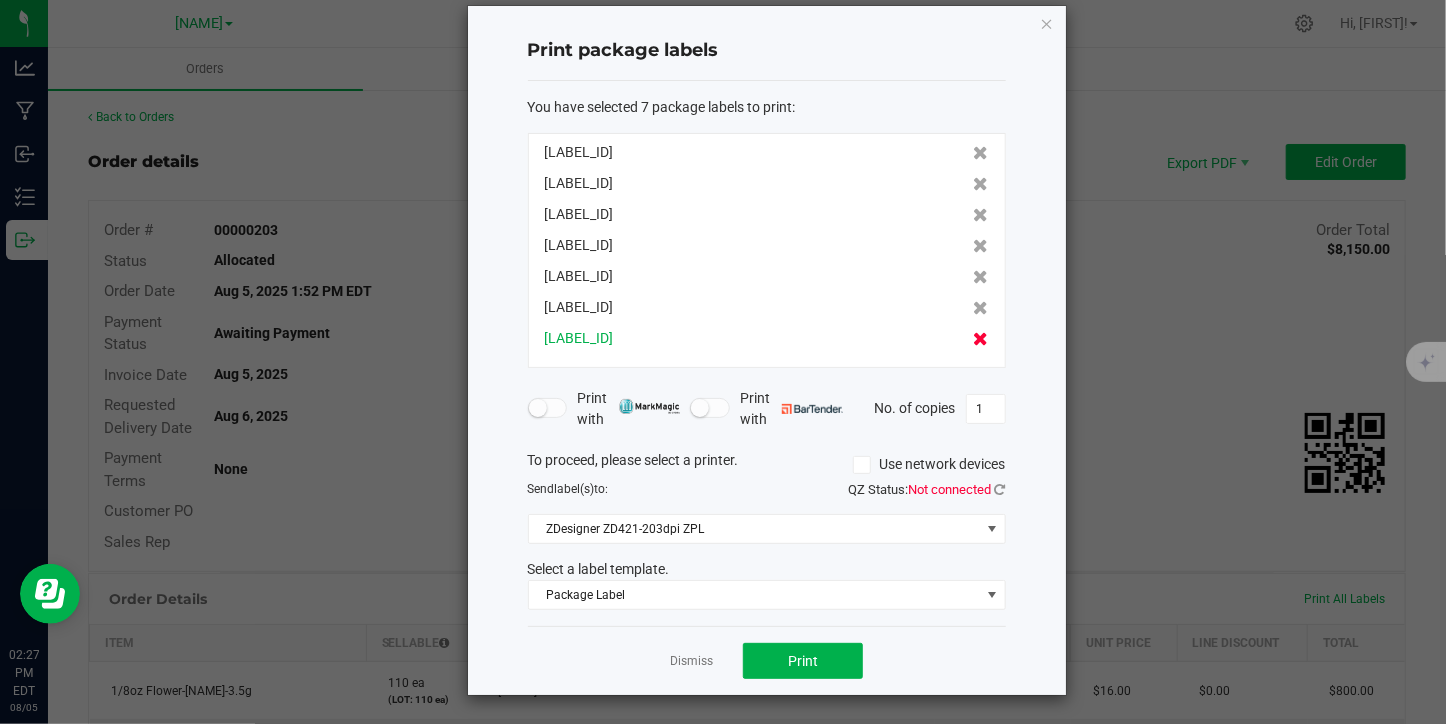 click 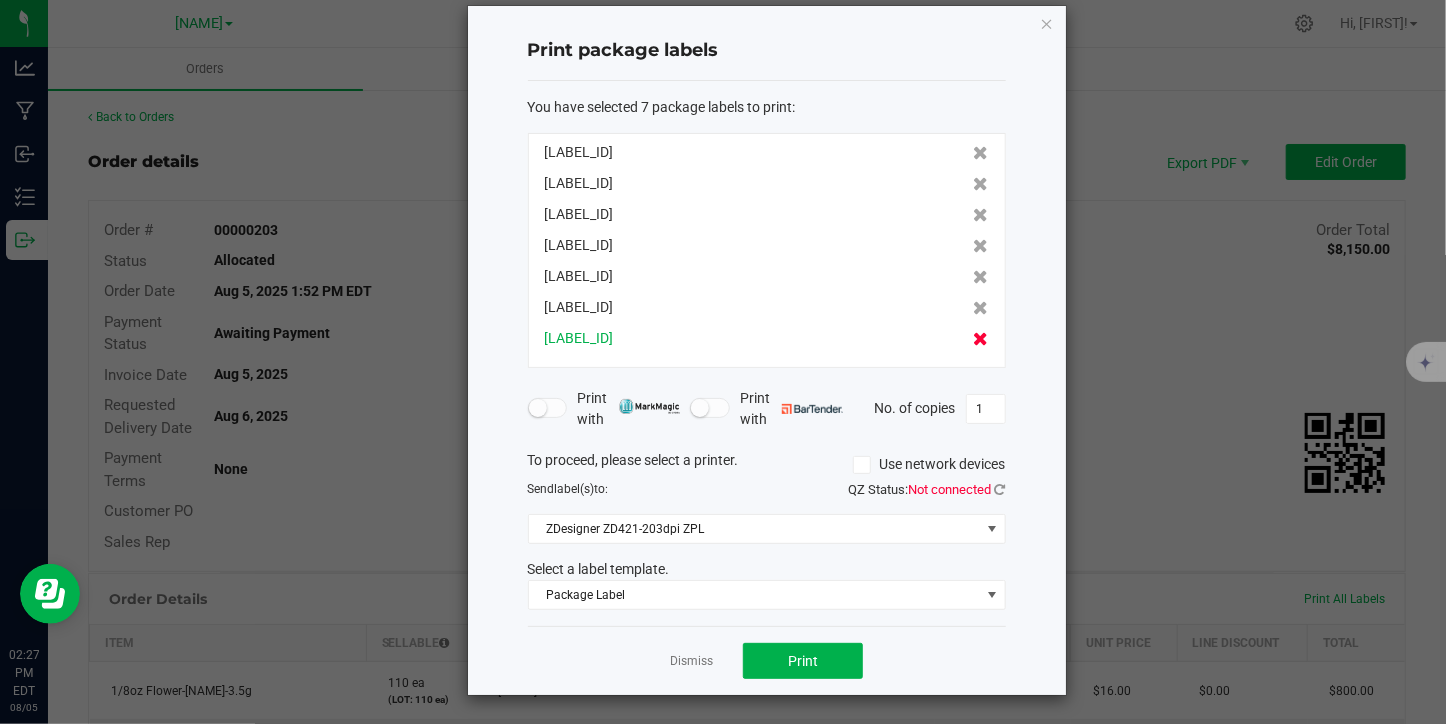 scroll, scrollTop: 0, scrollLeft: 0, axis: both 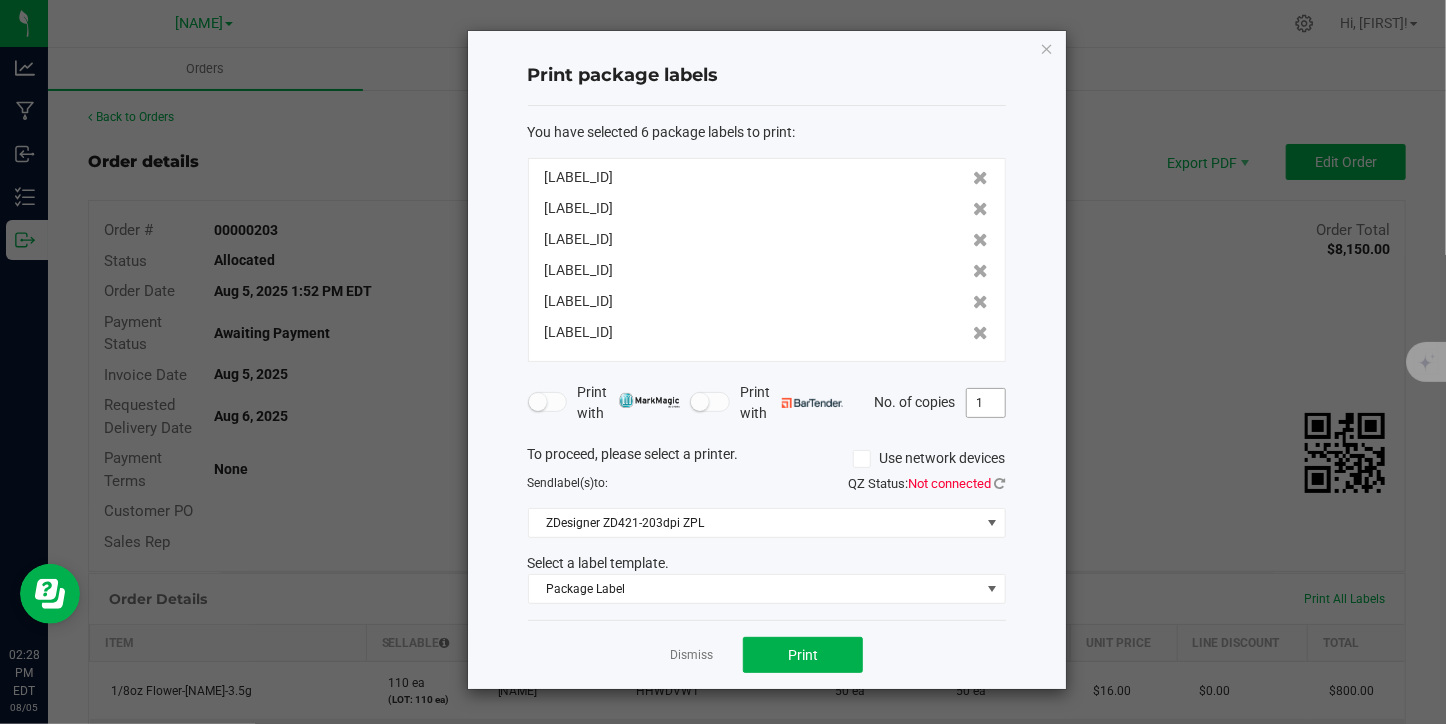 click on "1" at bounding box center [986, 403] 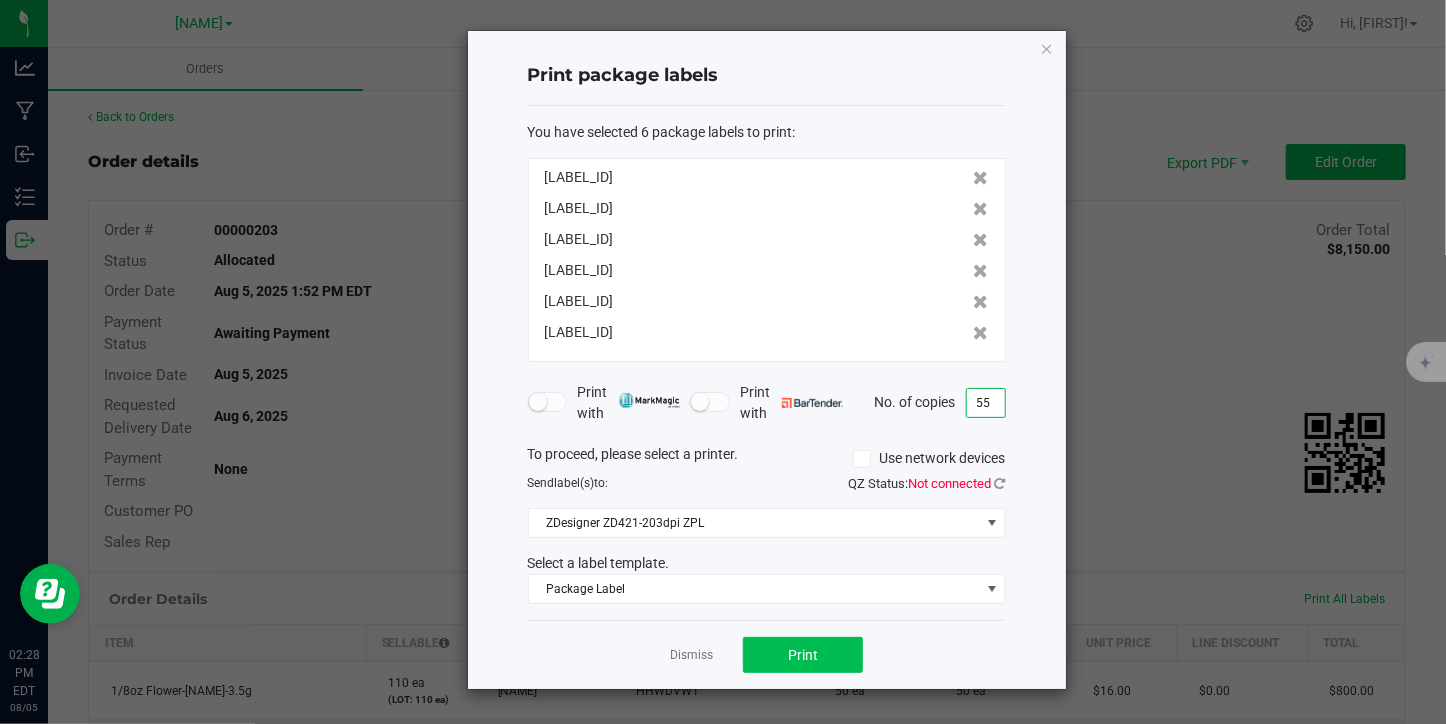 type on "55" 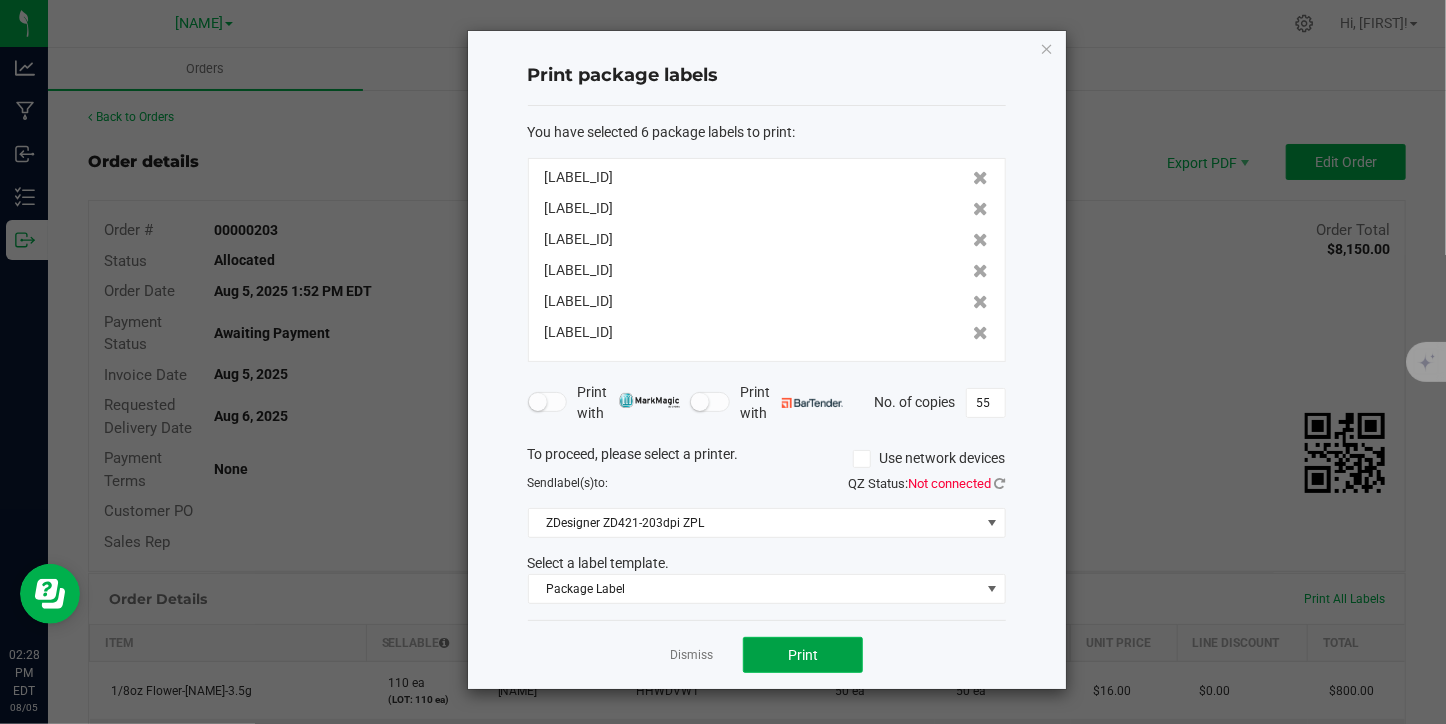 click on "Print" 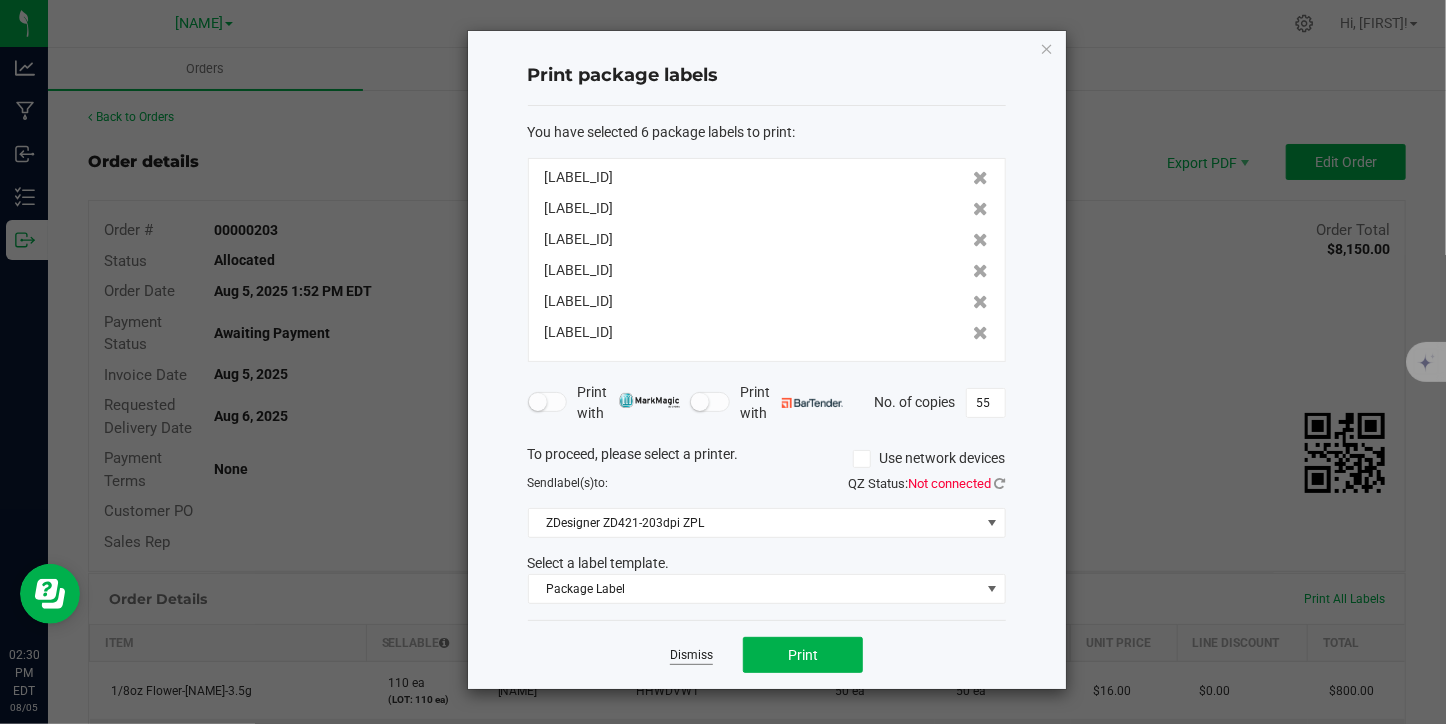 click on "Dismiss" 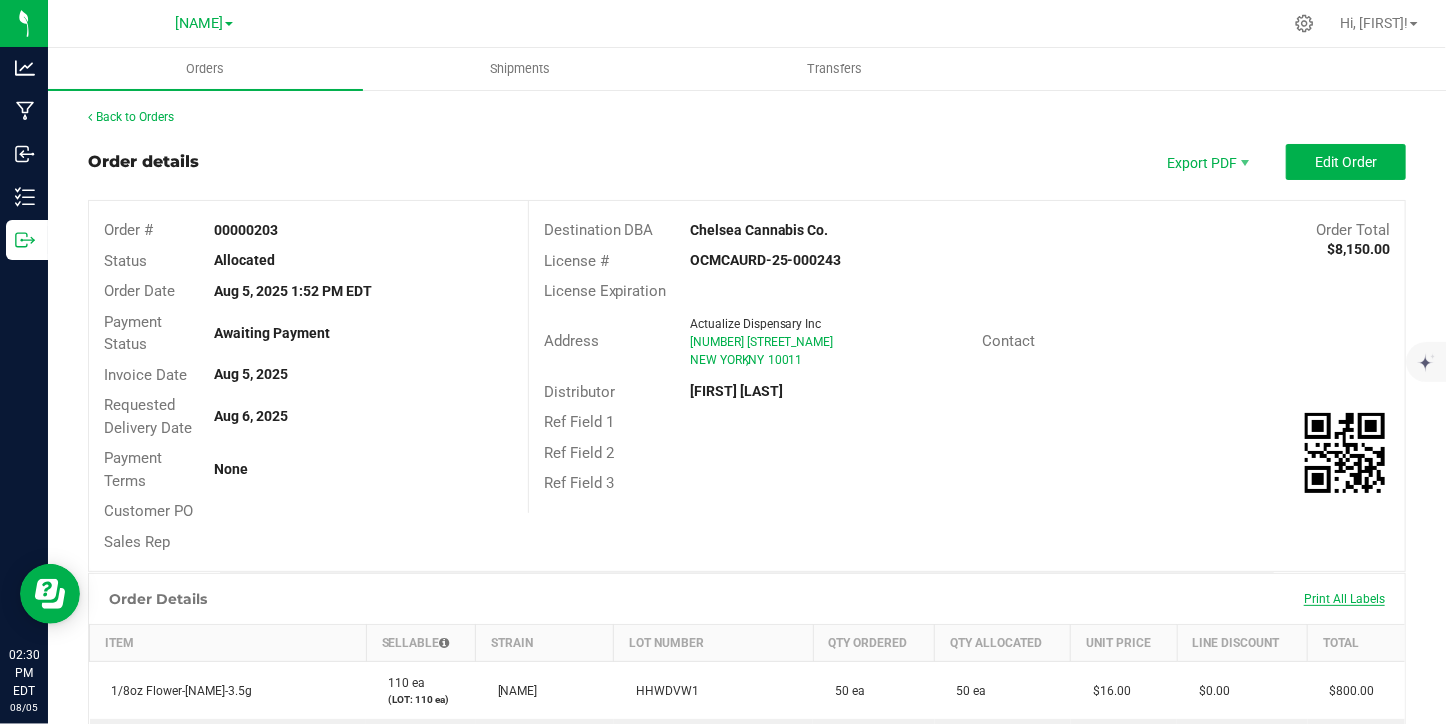 click on "Print All Labels" at bounding box center (1344, 599) 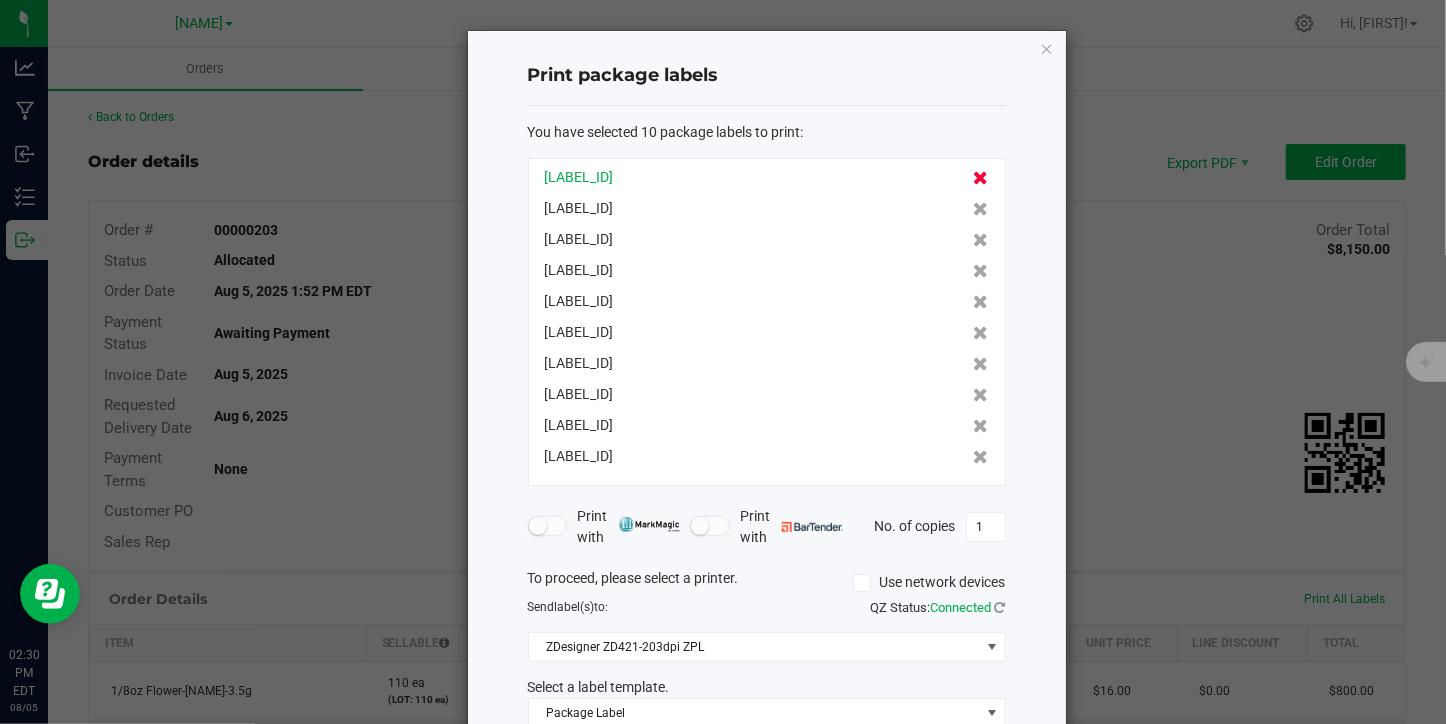 click 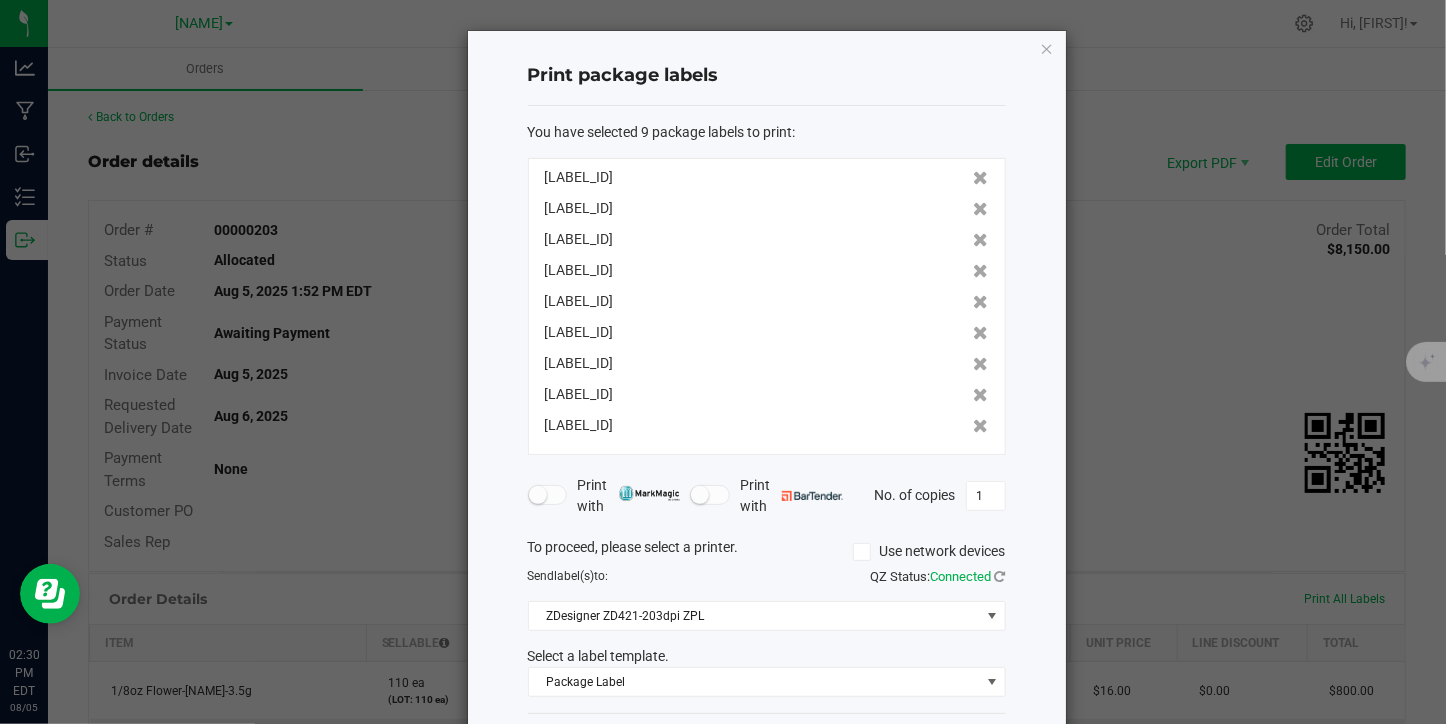 click 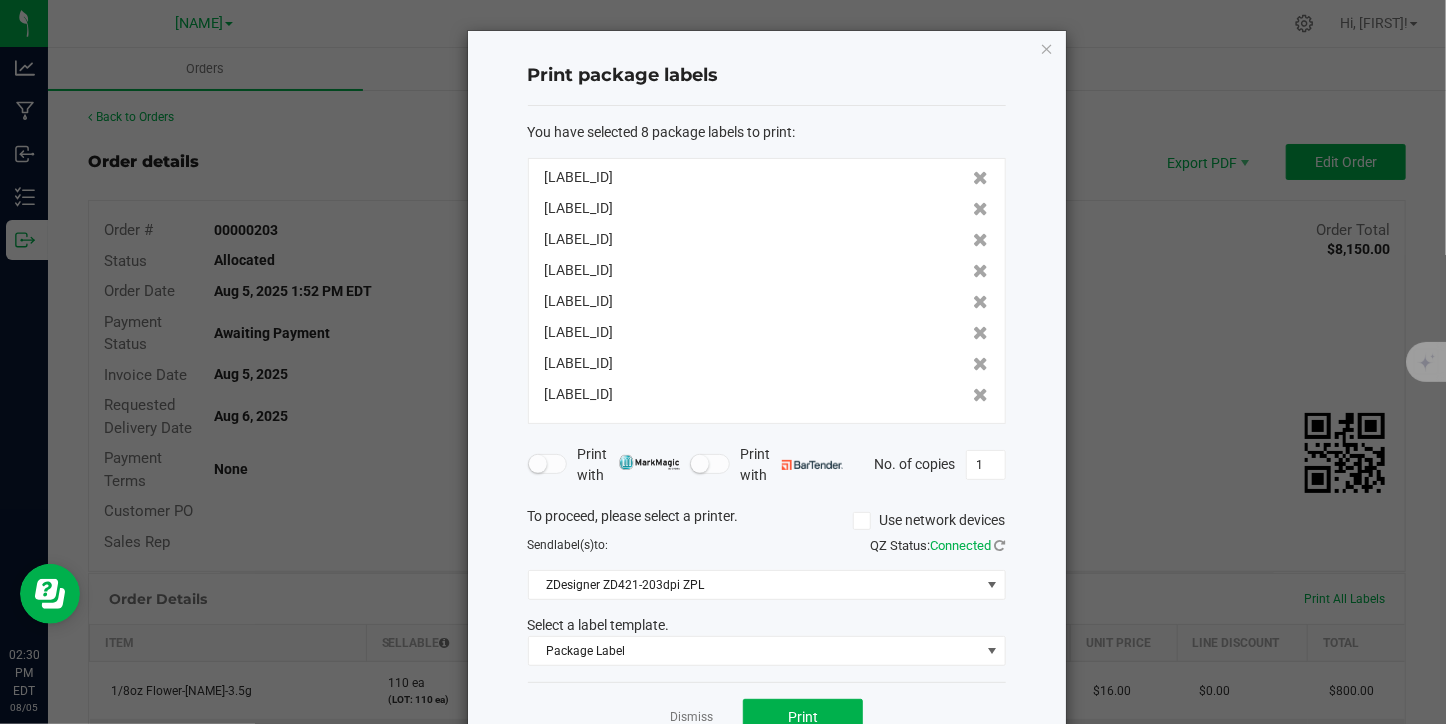 click 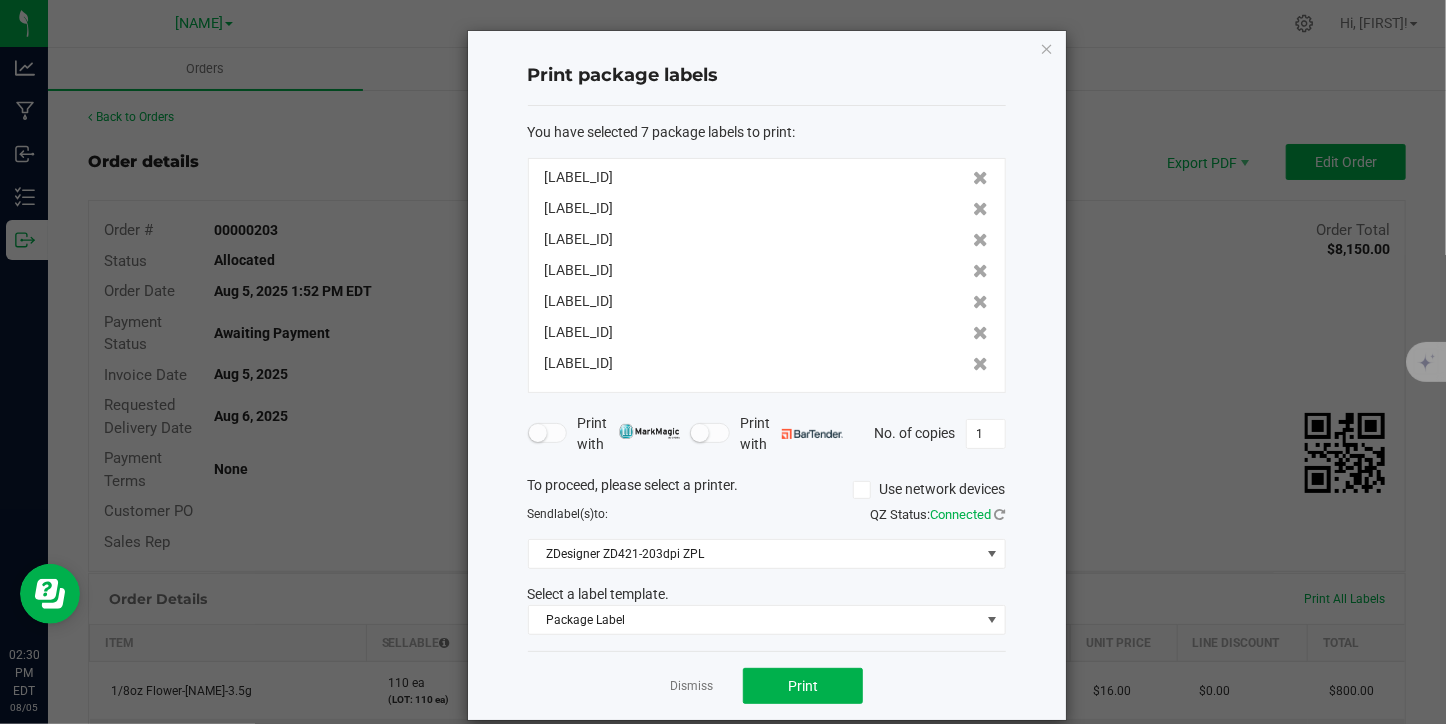 click 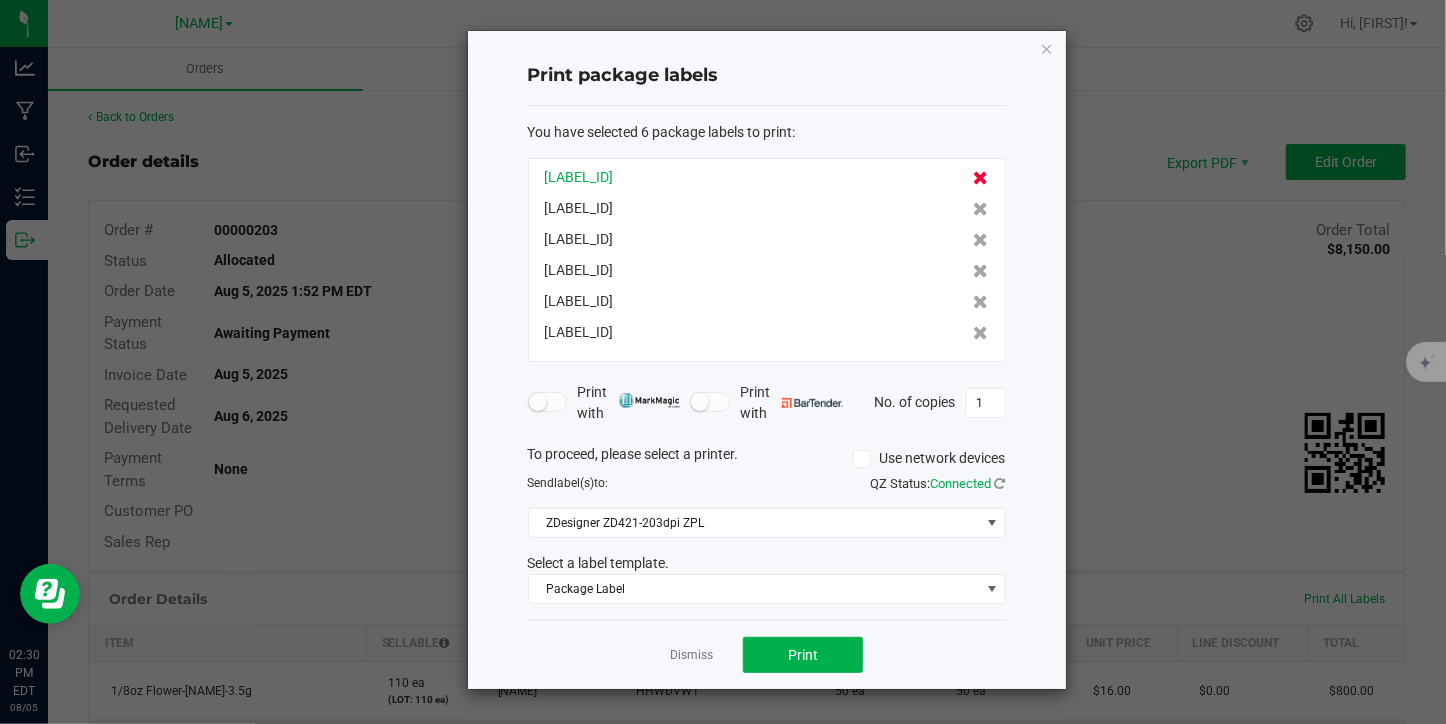 click 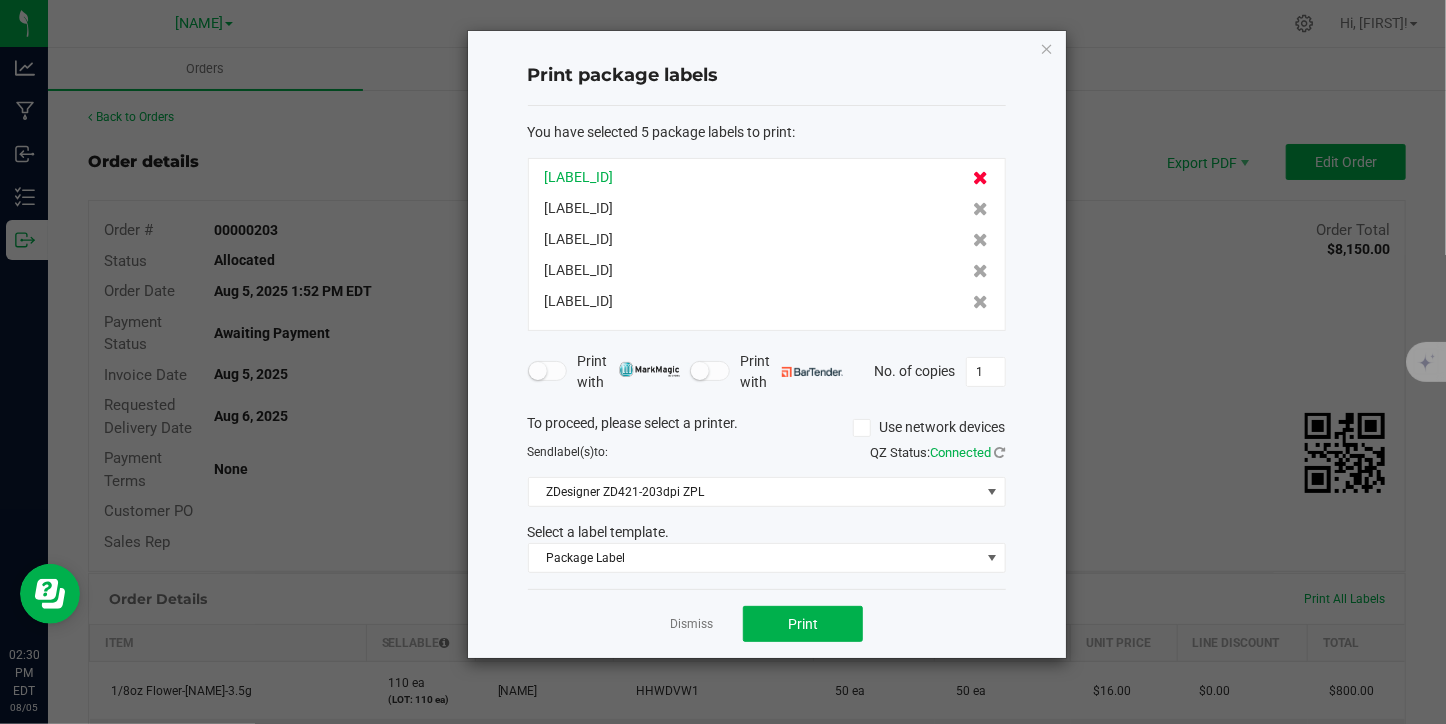 click 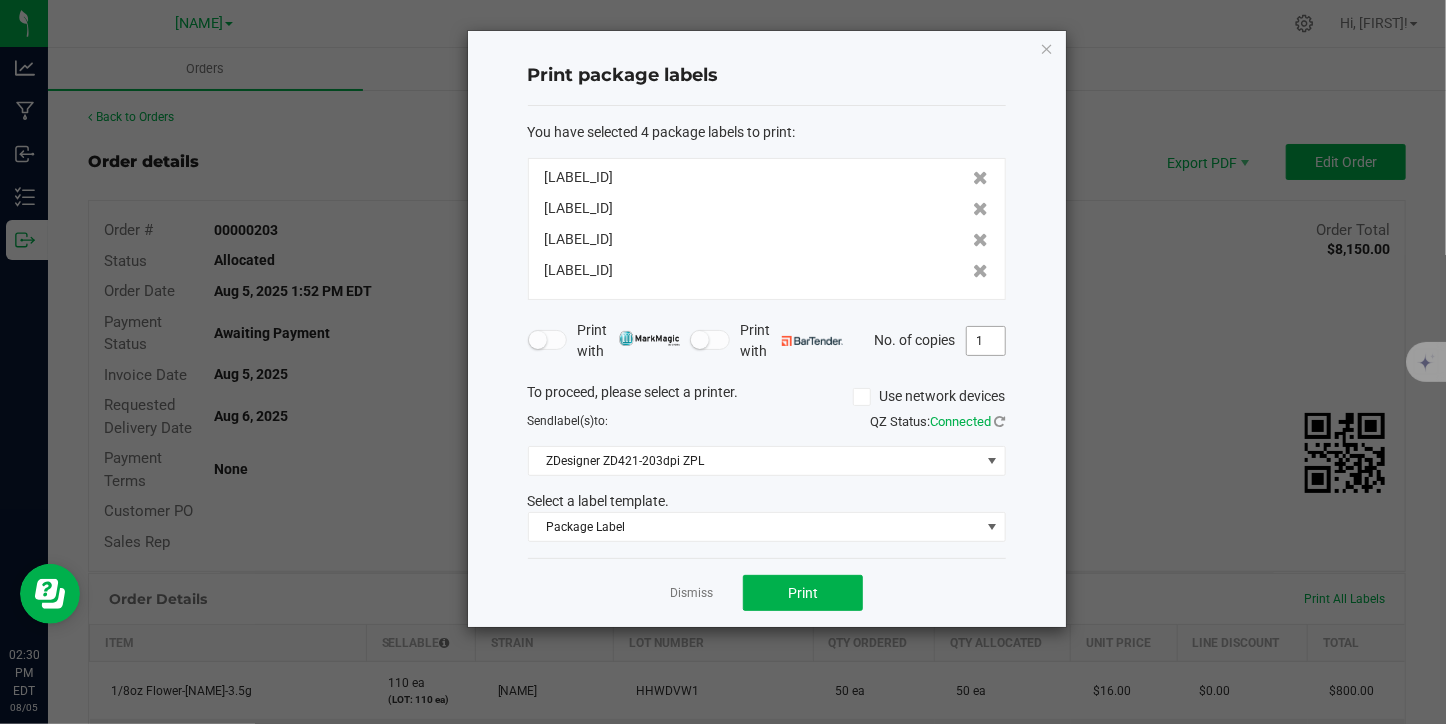 click on "1" at bounding box center [986, 341] 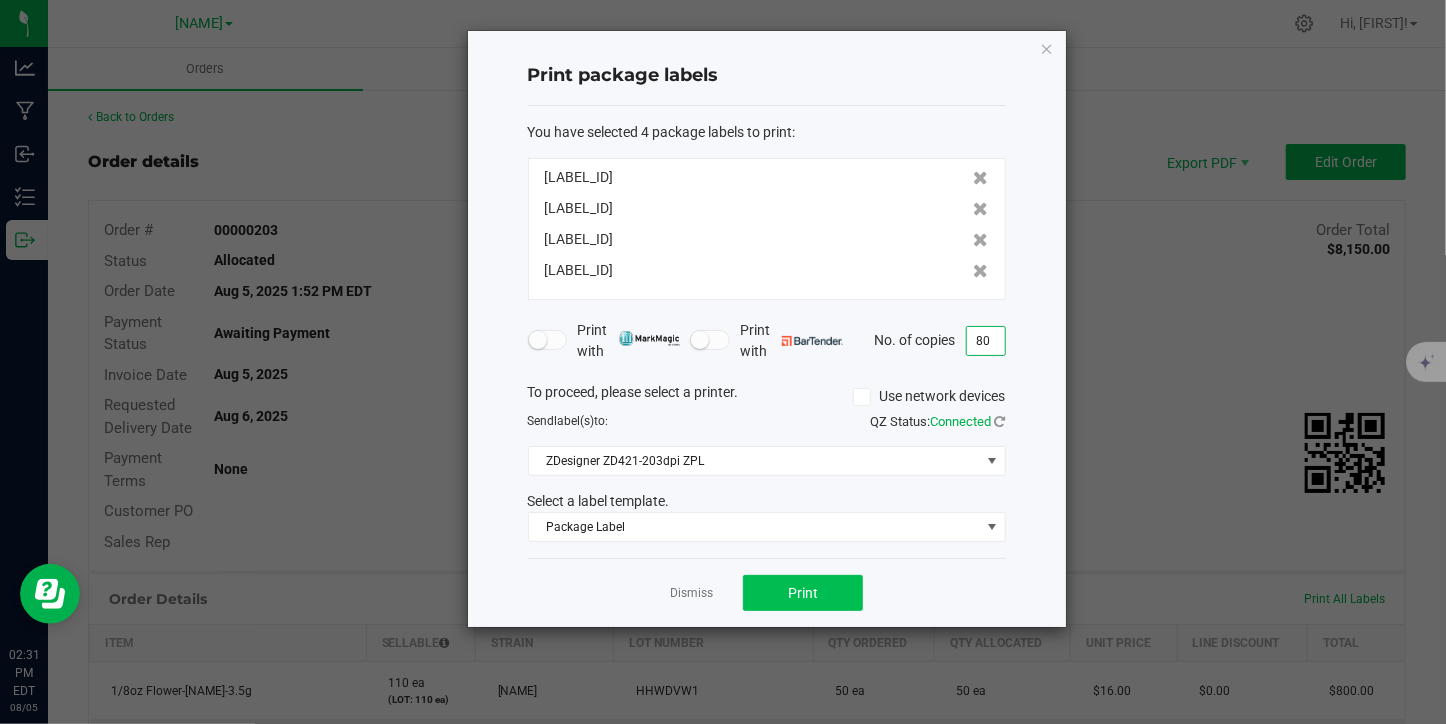 type on "80" 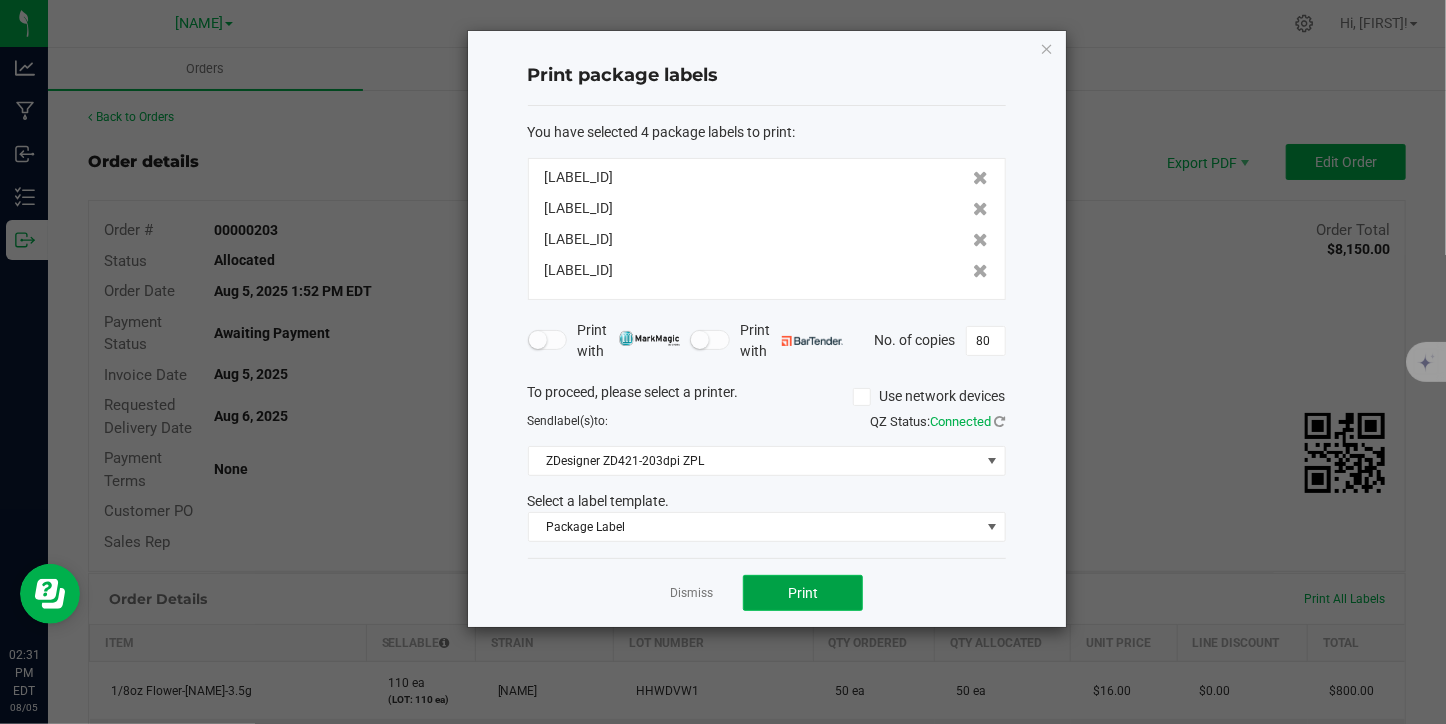 click on "Print" 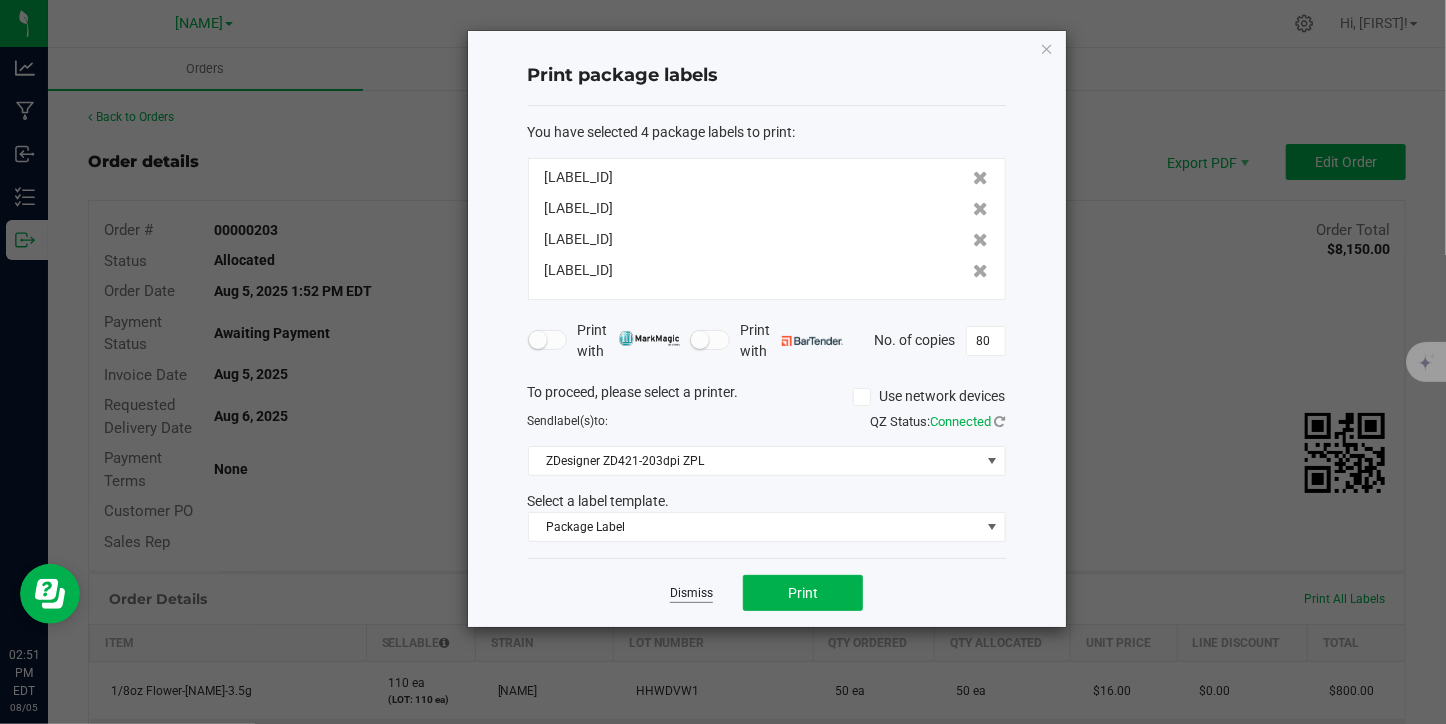 click on "Dismiss" 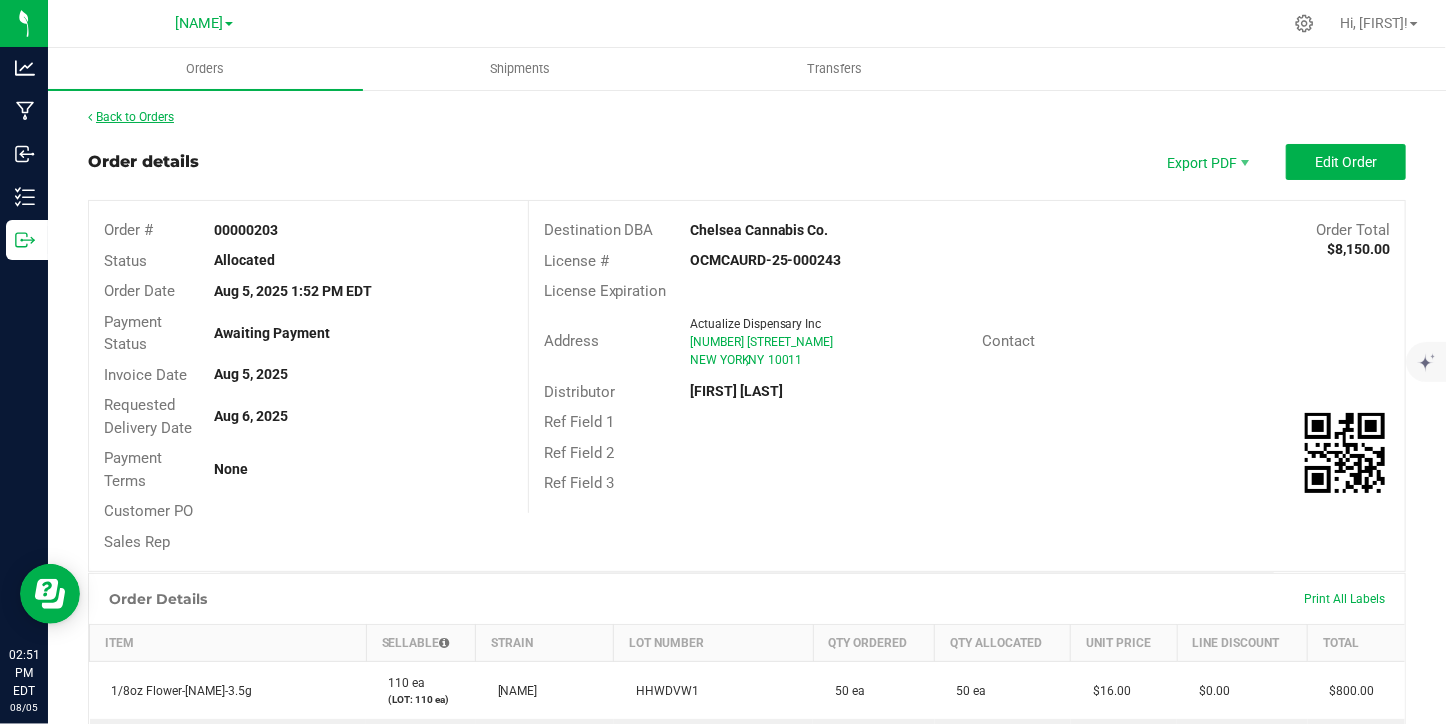 click on "Back to Orders" at bounding box center (131, 117) 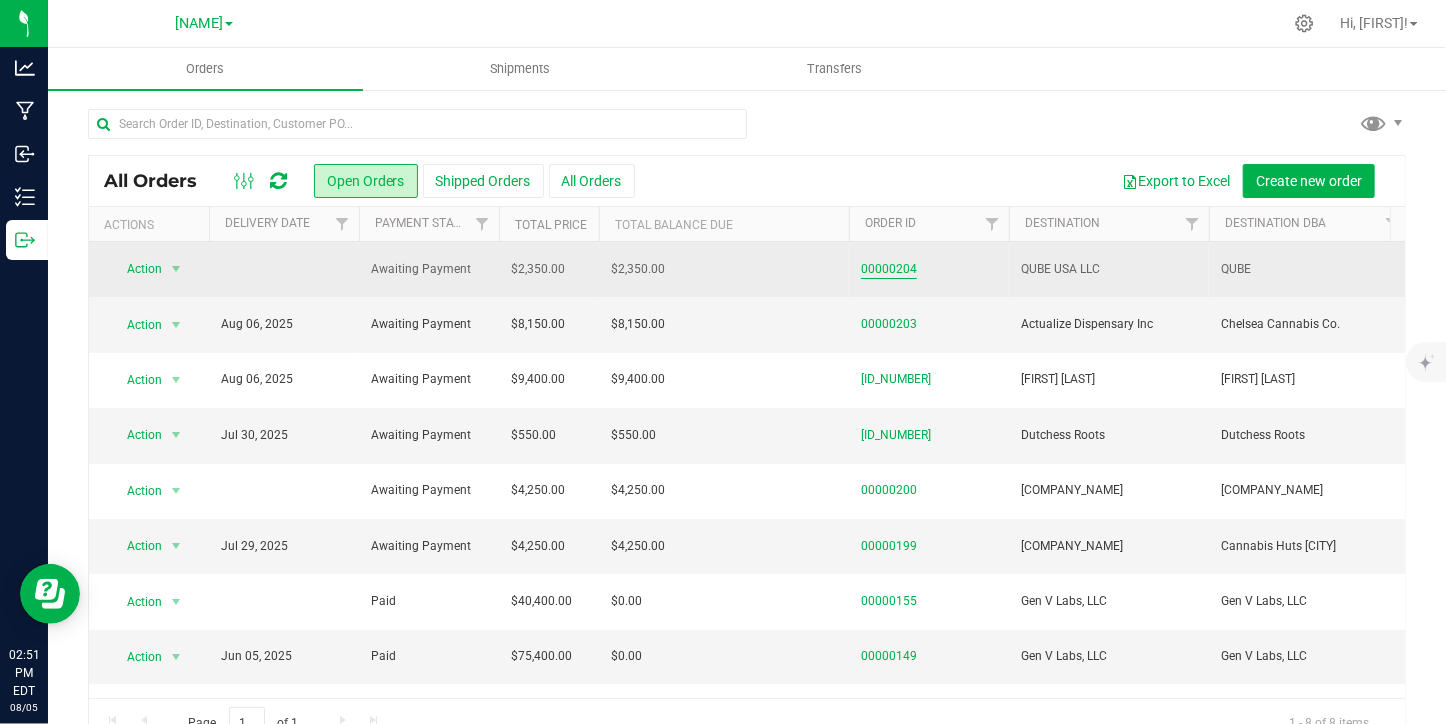 click on "00000204" at bounding box center (889, 269) 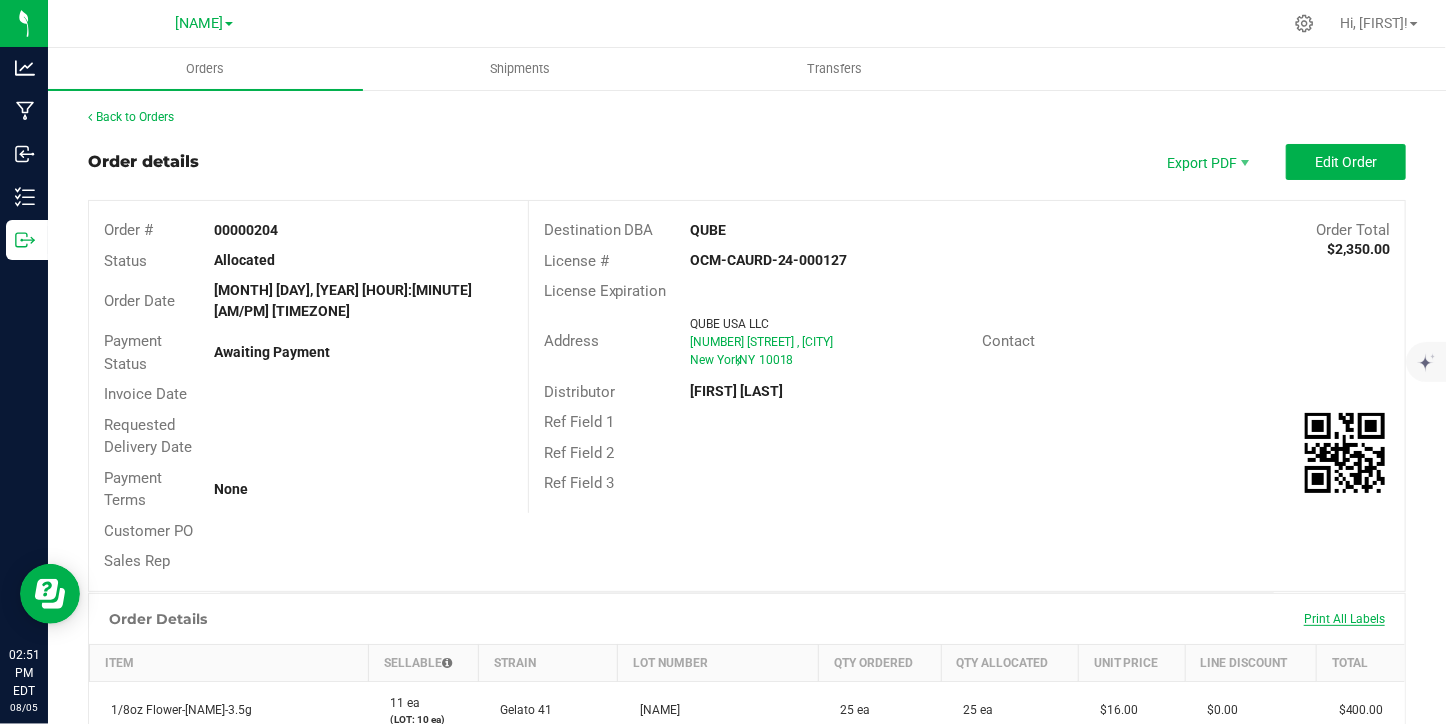 click on "Print All Labels" at bounding box center (1344, 619) 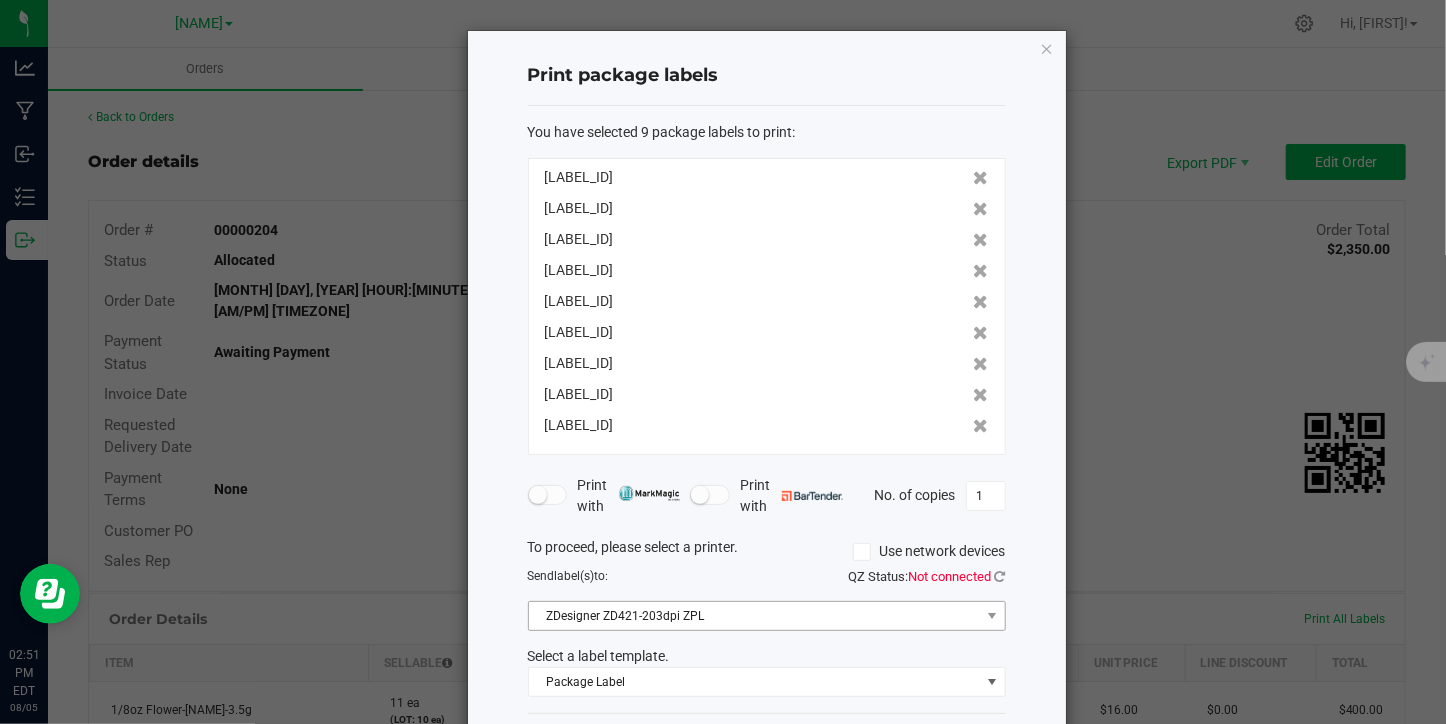 scroll, scrollTop: 87, scrollLeft: 0, axis: vertical 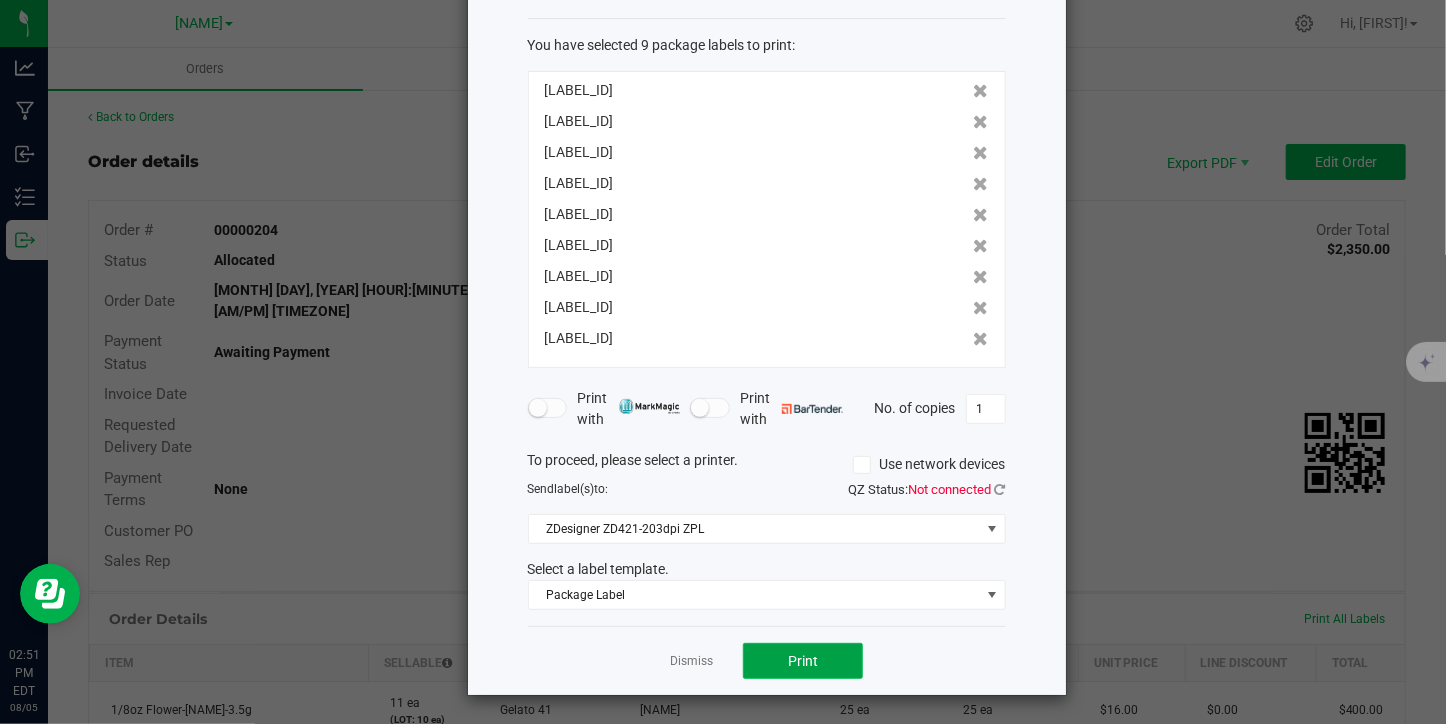 click on "Print" 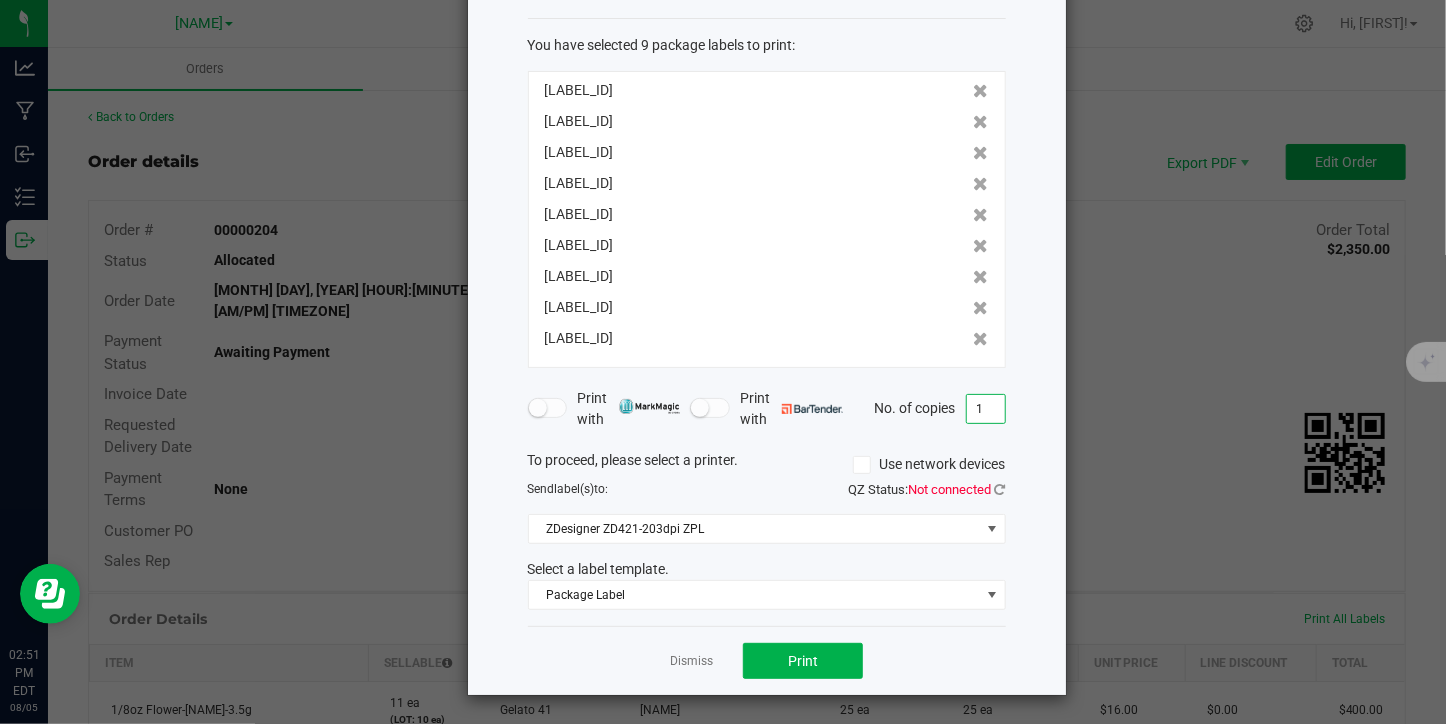 click on "1" at bounding box center (986, 409) 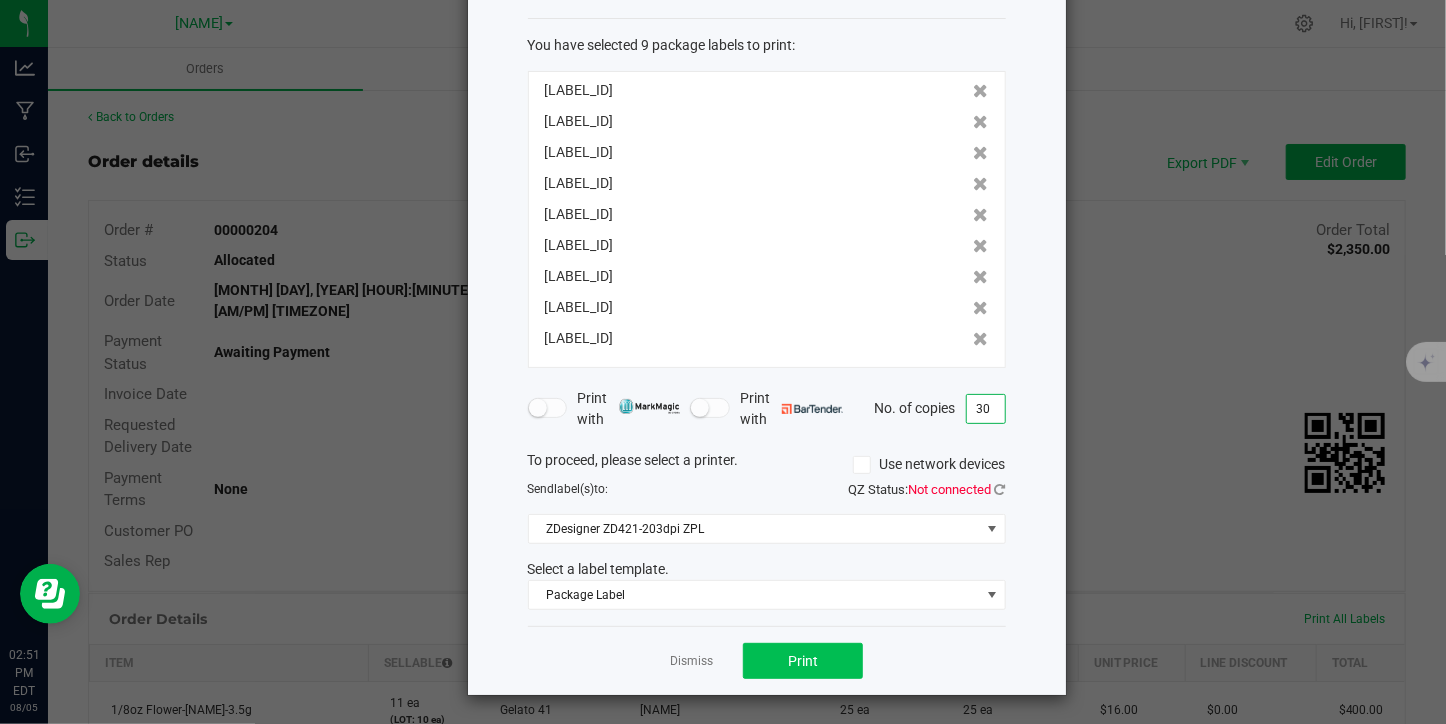 type on "30" 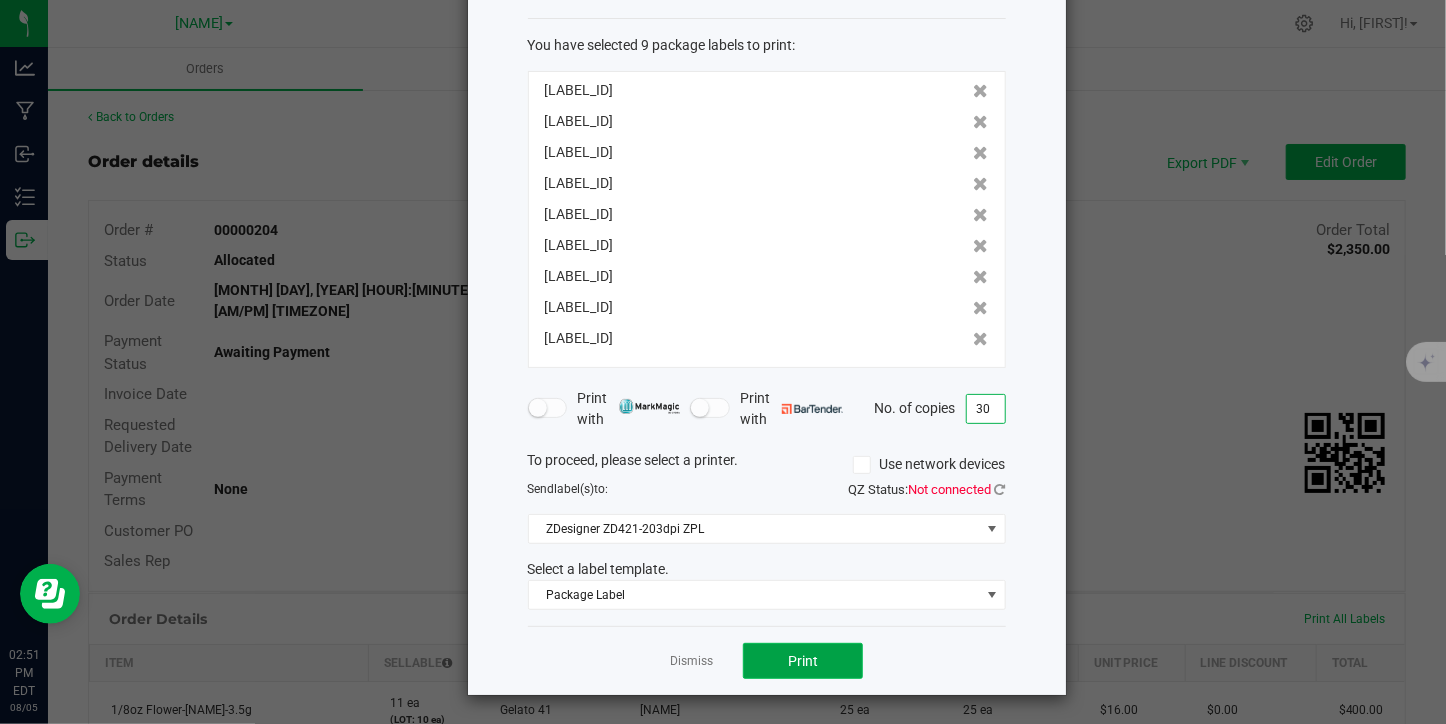 click on "Print" 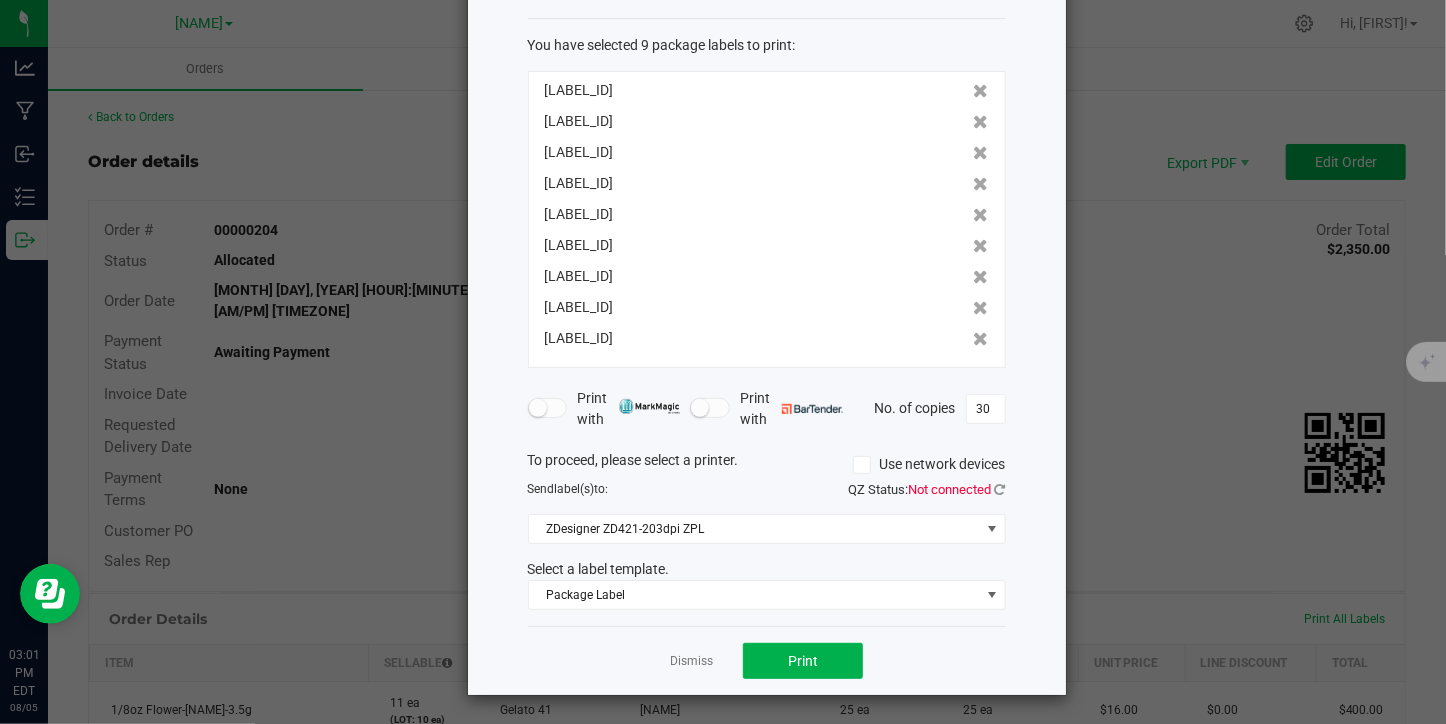 click on "Print package labels  You have selected 9 package labels to print  :   [LABEL_ID]   [LABEL_ID]   [LABEL_ID]   [LABEL_ID]   [LABEL_ID]   [LABEL_ID]   [LABEL_ID]   [LABEL_ID]   [LABEL_ID]   Print with   Print with   No. of copies  30  To proceed, please select a printer.   Use network devices  Send  label(s)  to:  QZ Status:   Not connected  ZDesigner ZD421-203dpi ZPL  Select a label template.  Package Label  Dismiss   Print" 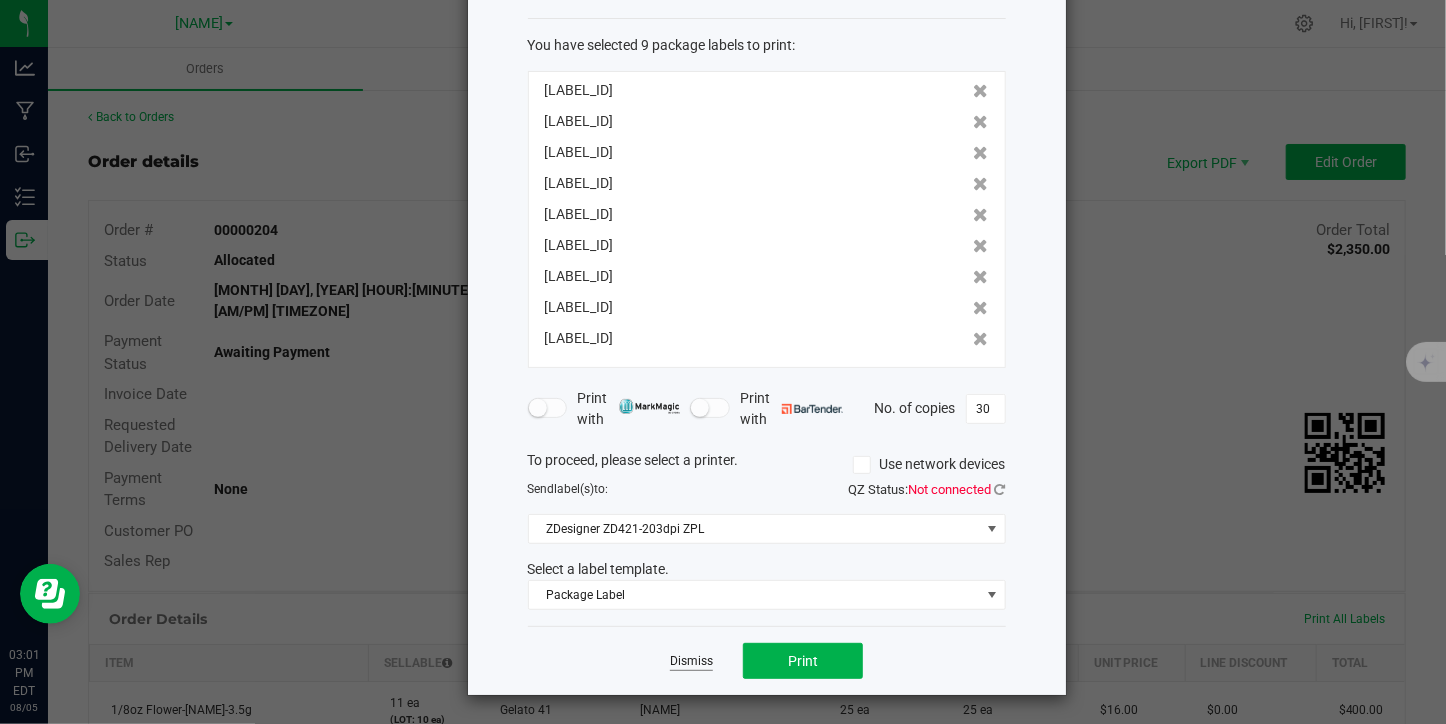 click on "Dismiss" 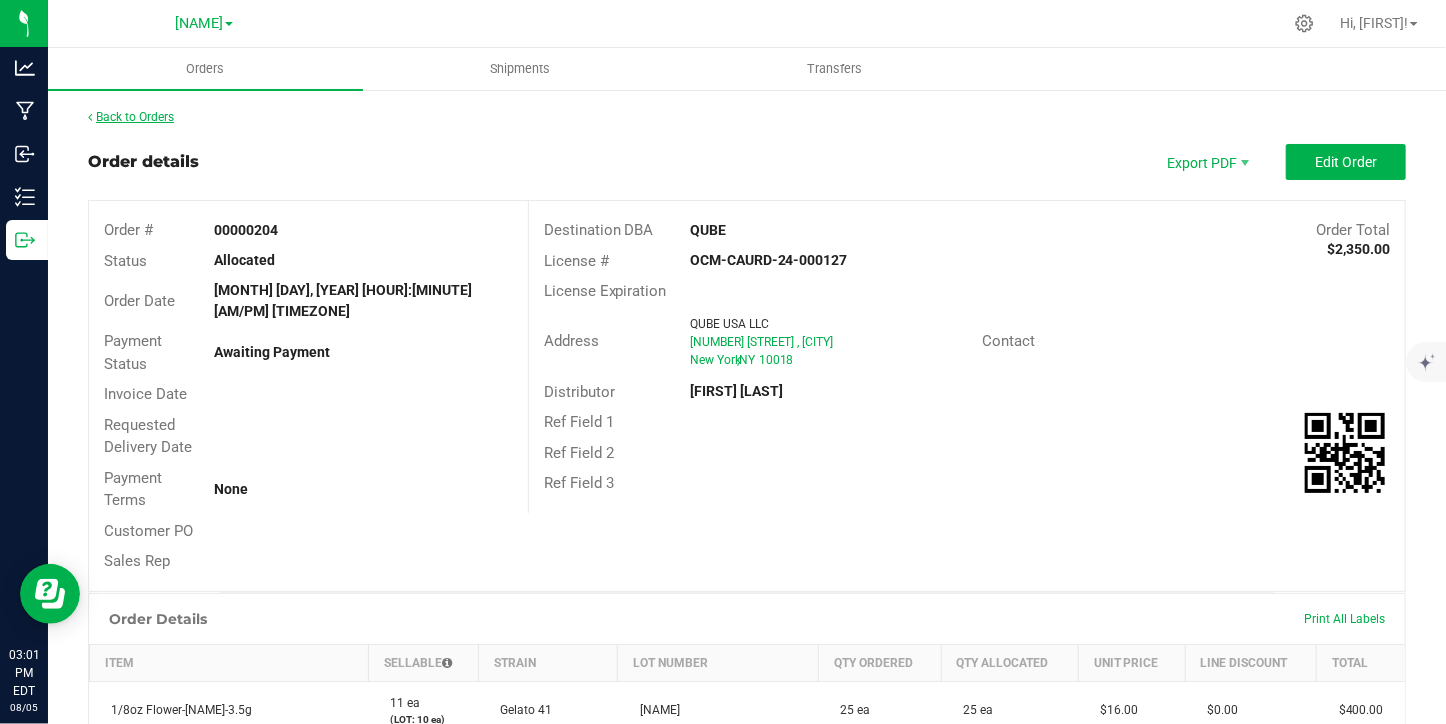 click on "Back to Orders" at bounding box center [131, 117] 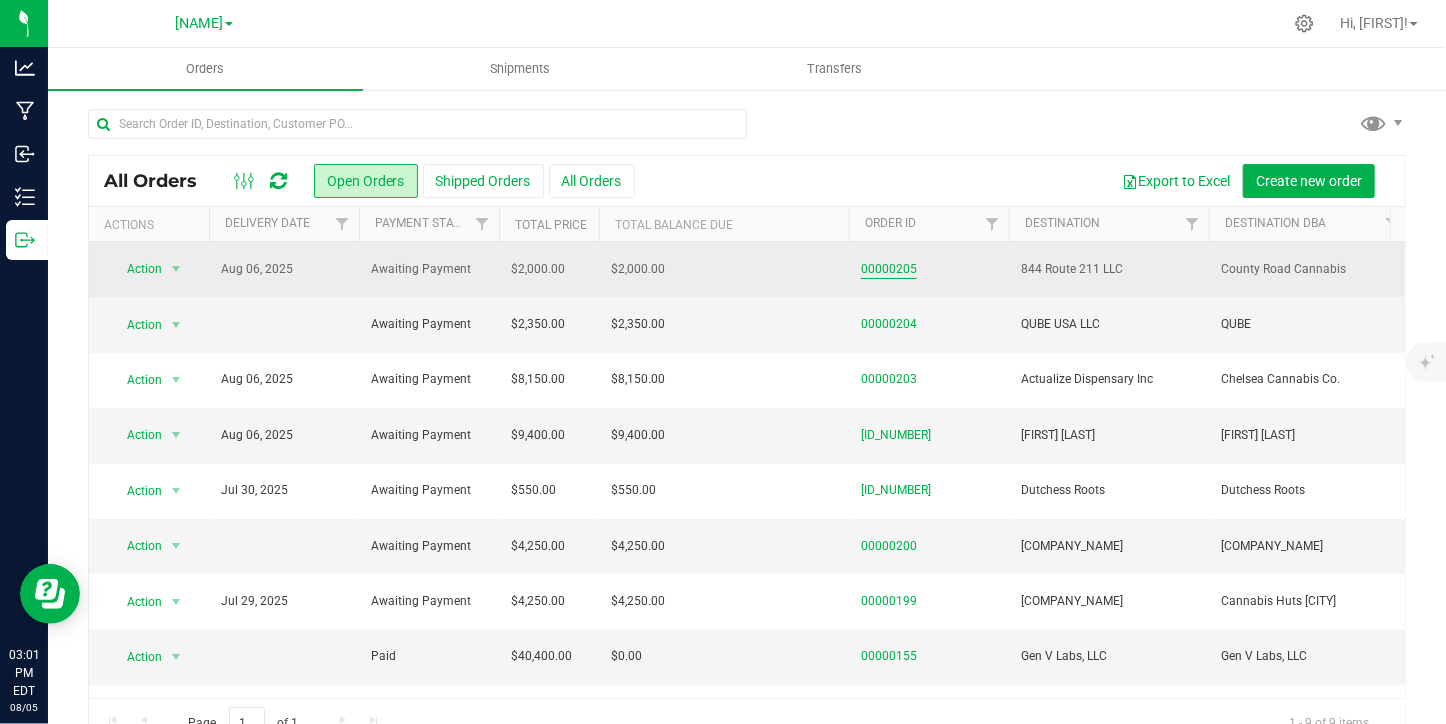click on "00000205" at bounding box center (889, 269) 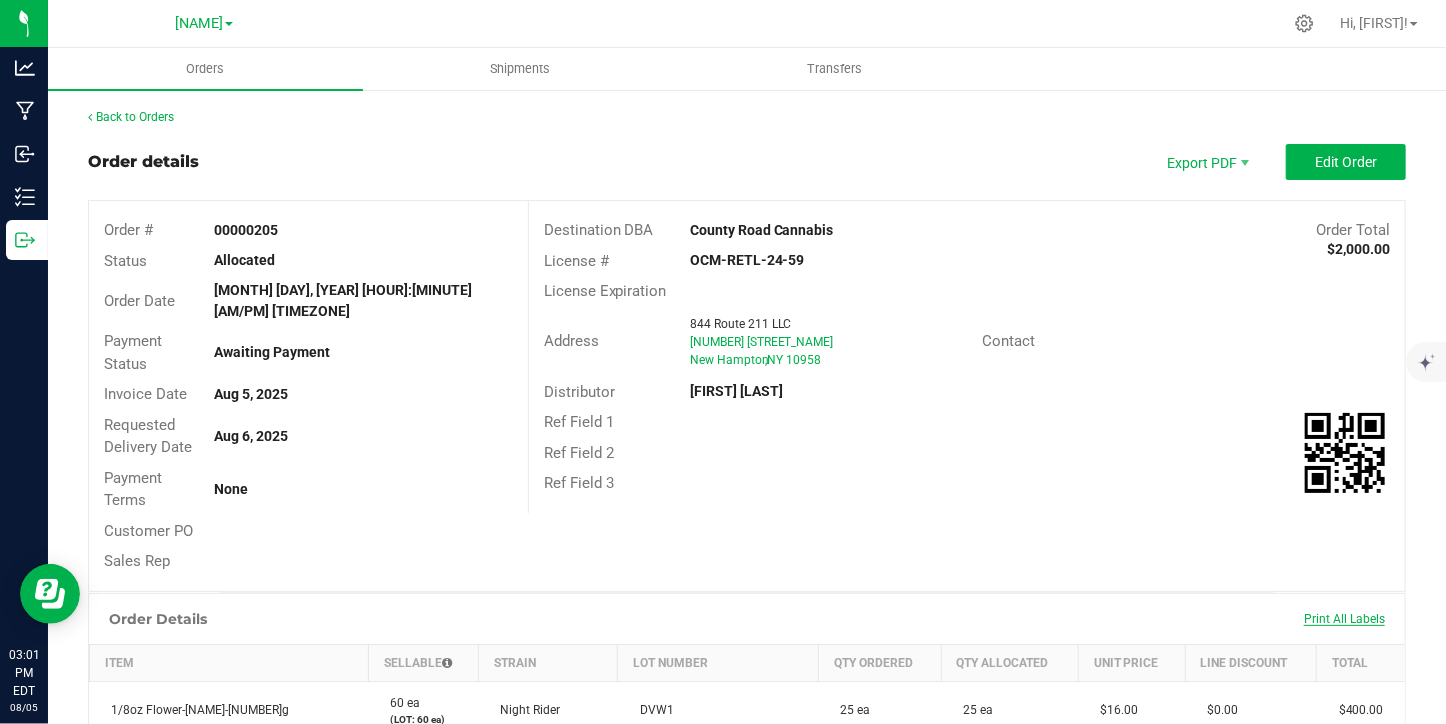click on "Print All Labels" at bounding box center (1344, 619) 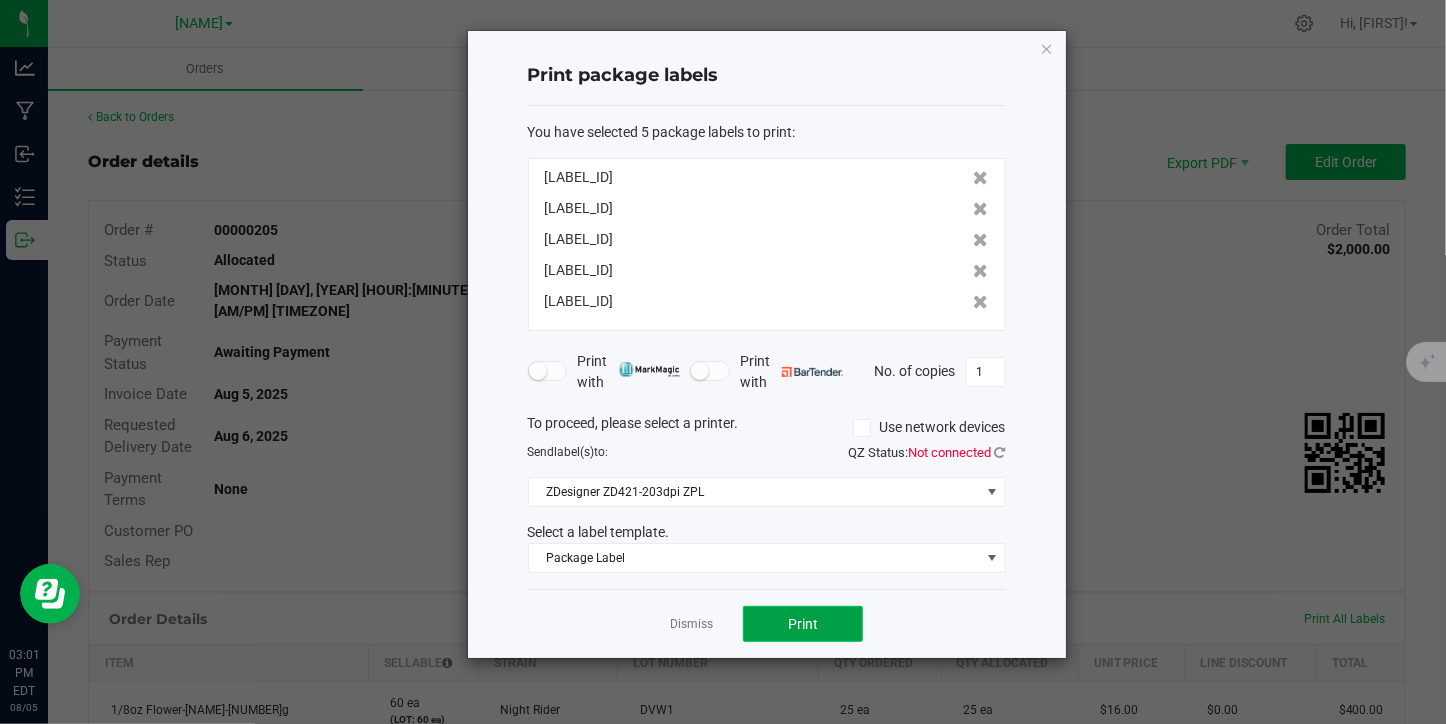 click on "Print" 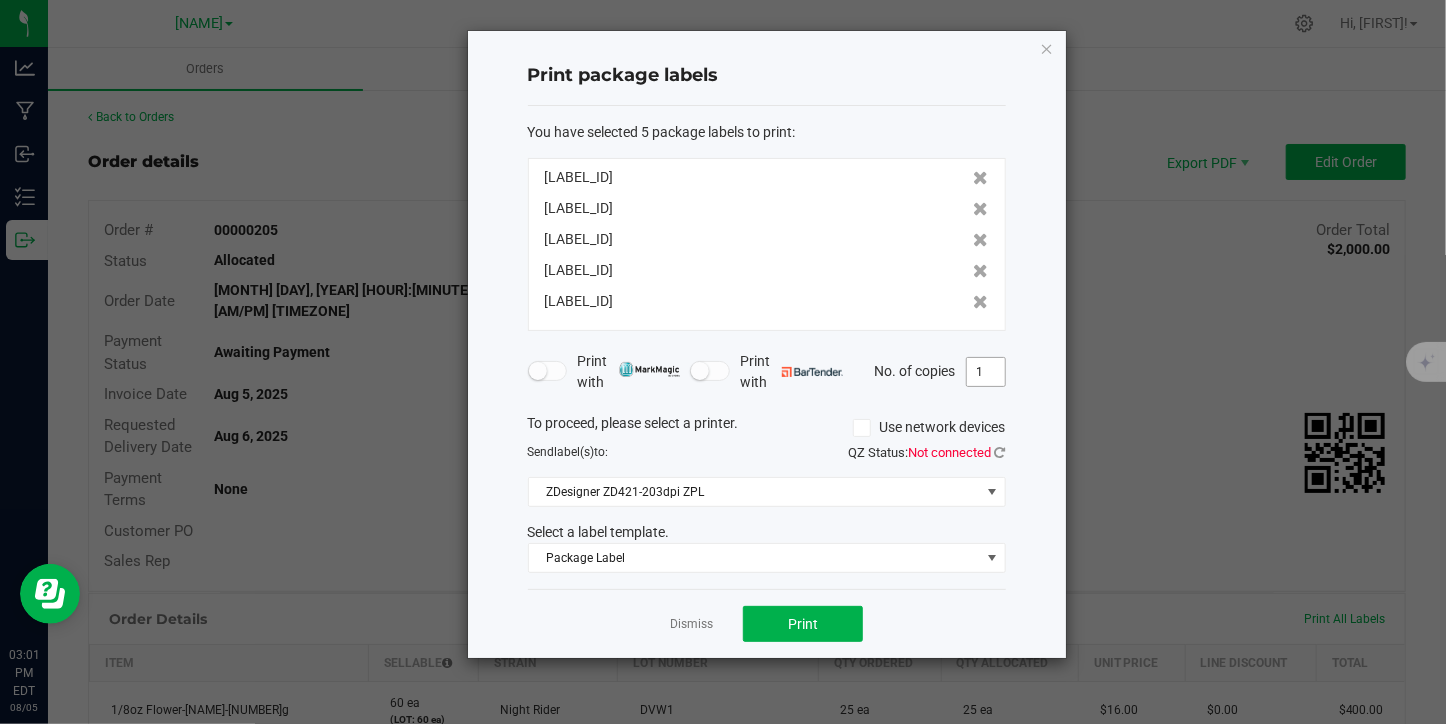 click on "1" at bounding box center [986, 372] 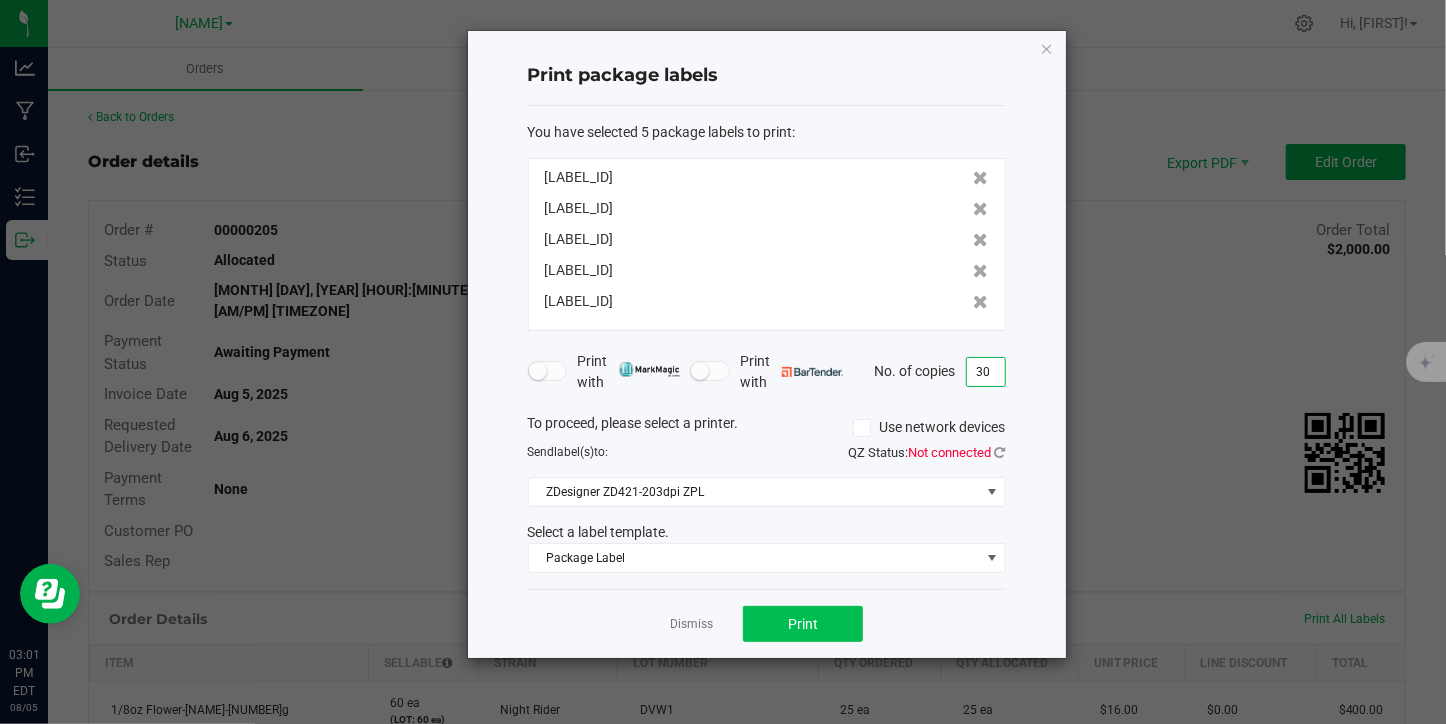 type on "30" 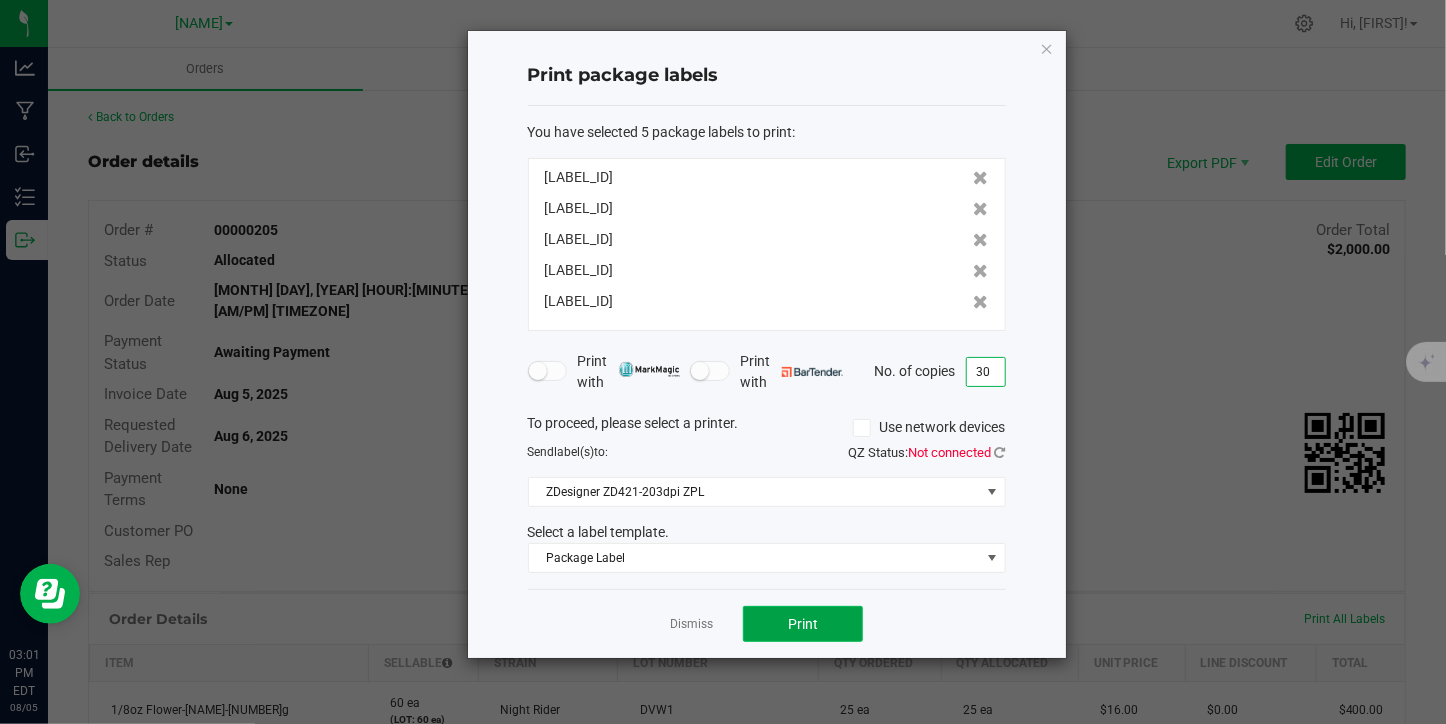 click on "Print" 